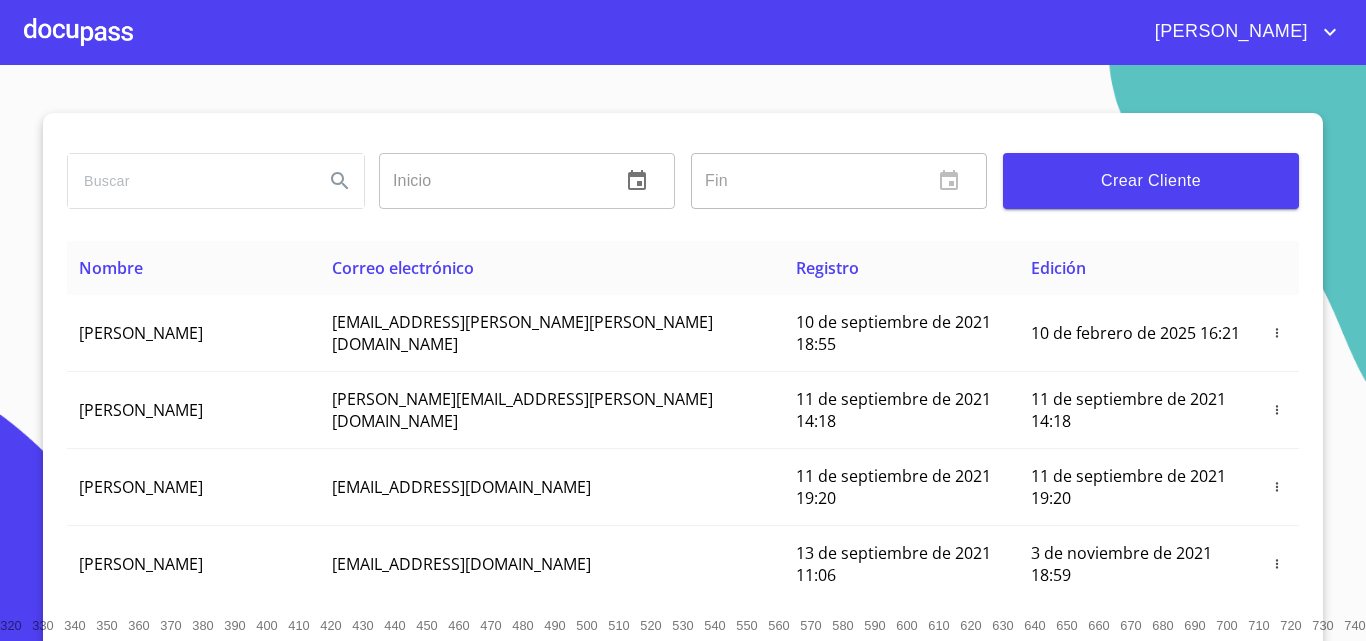 scroll, scrollTop: 0, scrollLeft: 0, axis: both 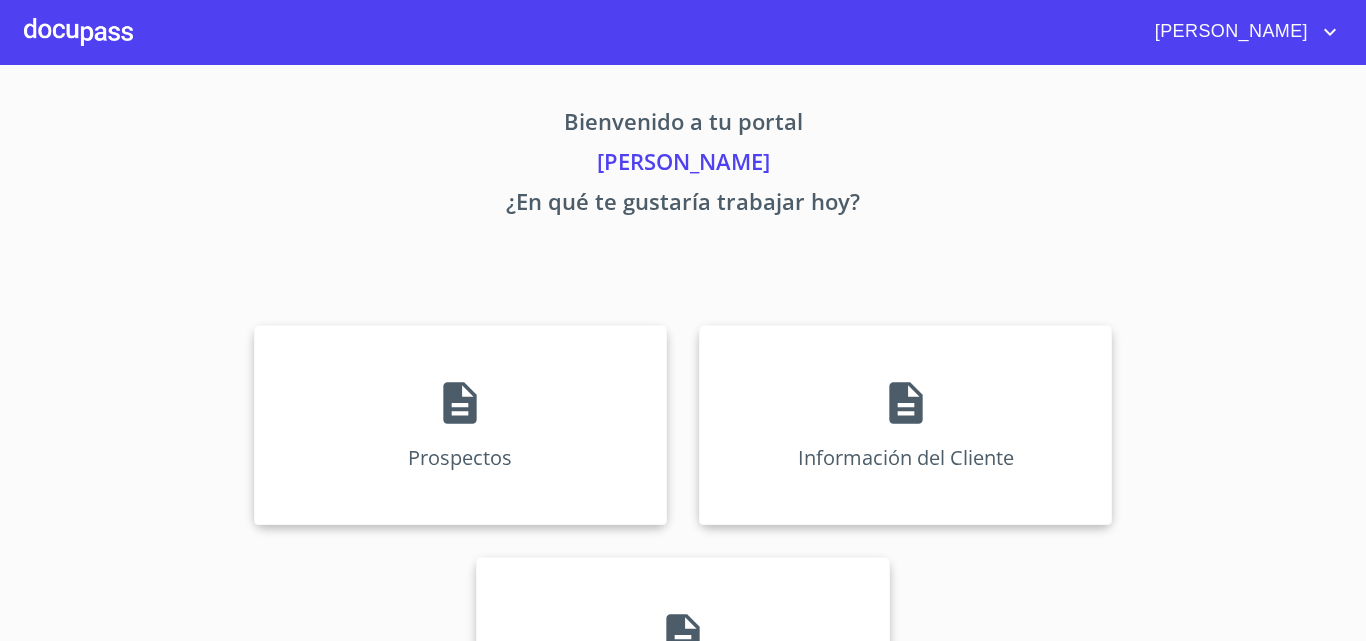 click at bounding box center (78, 32) 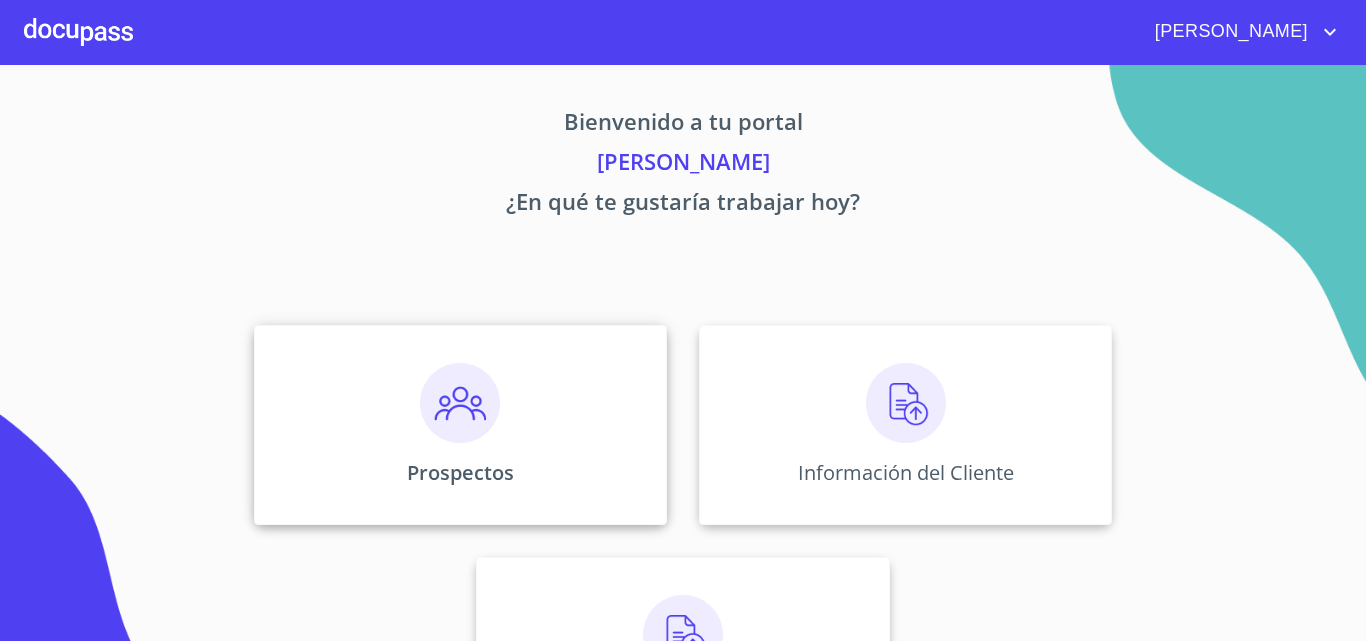 click at bounding box center [460, 403] 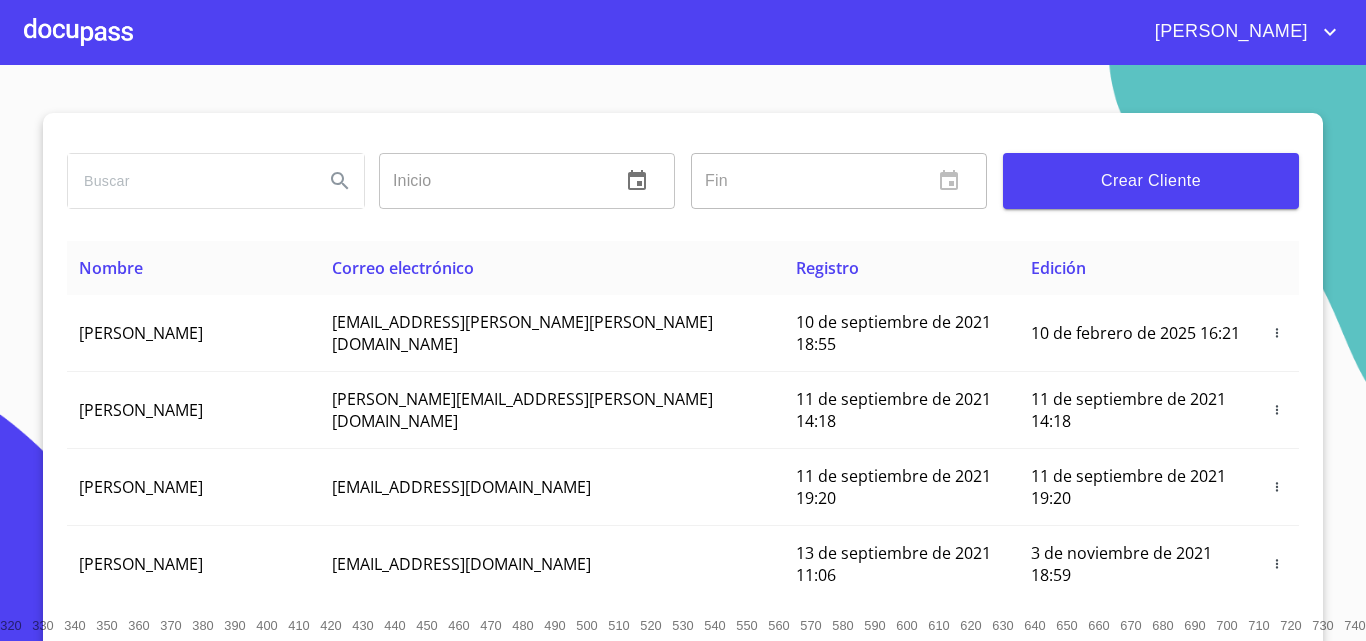click on "Crear Cliente" at bounding box center (1151, 181) 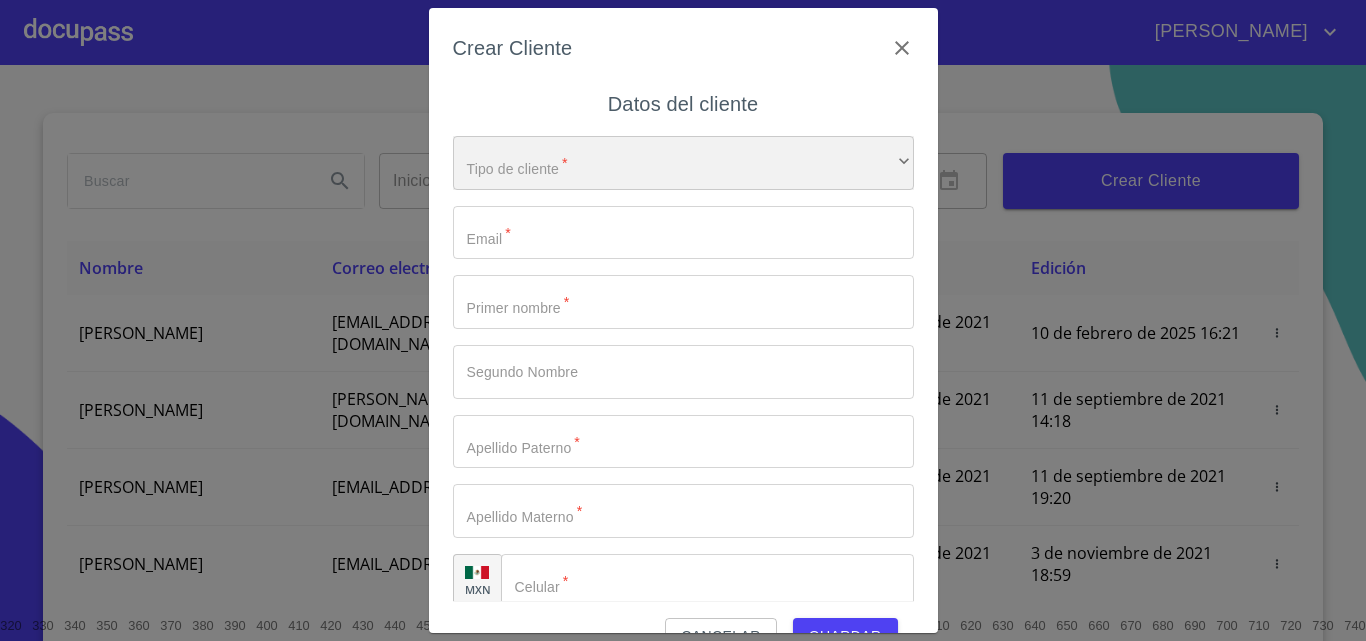 click on "​" at bounding box center (683, 163) 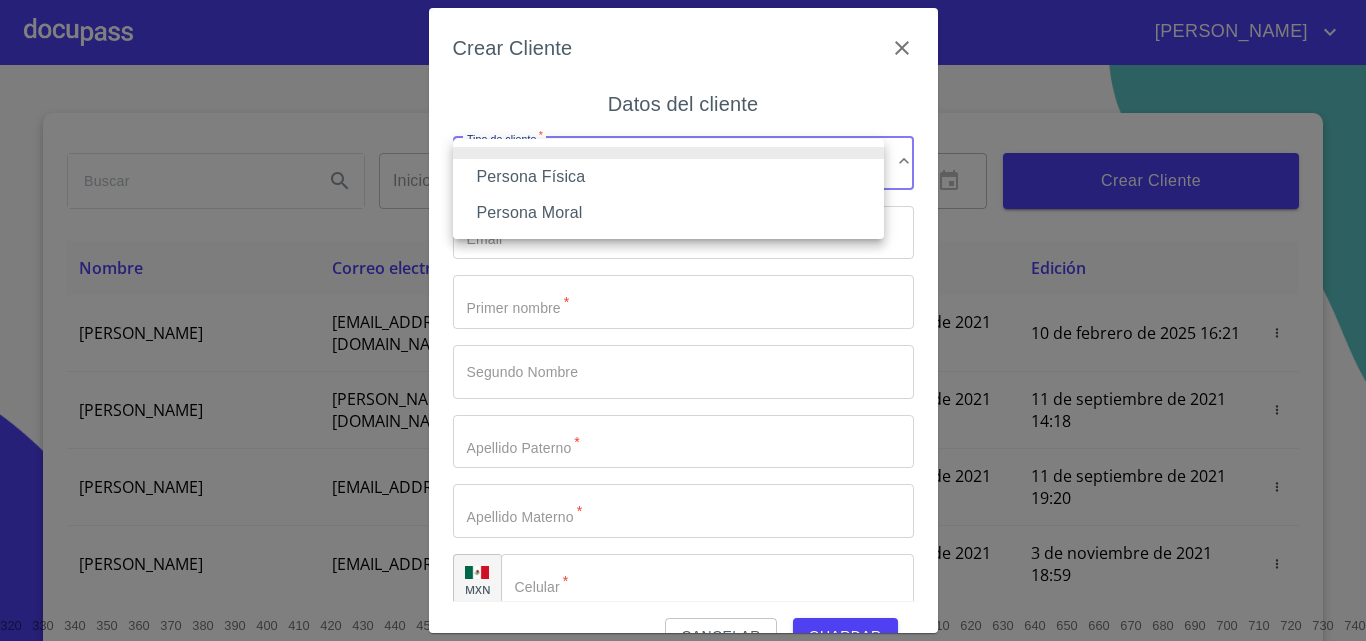 click on "Persona Física" at bounding box center (668, 177) 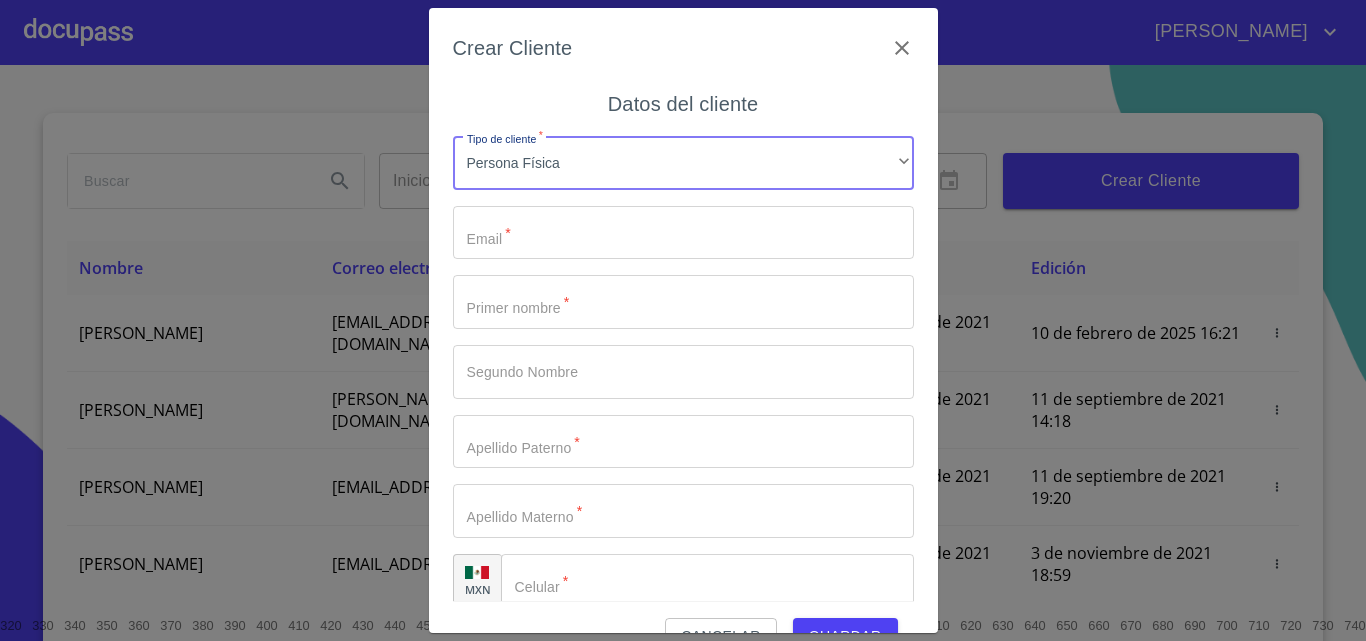 click on "Tipo de cliente   *" at bounding box center (683, 233) 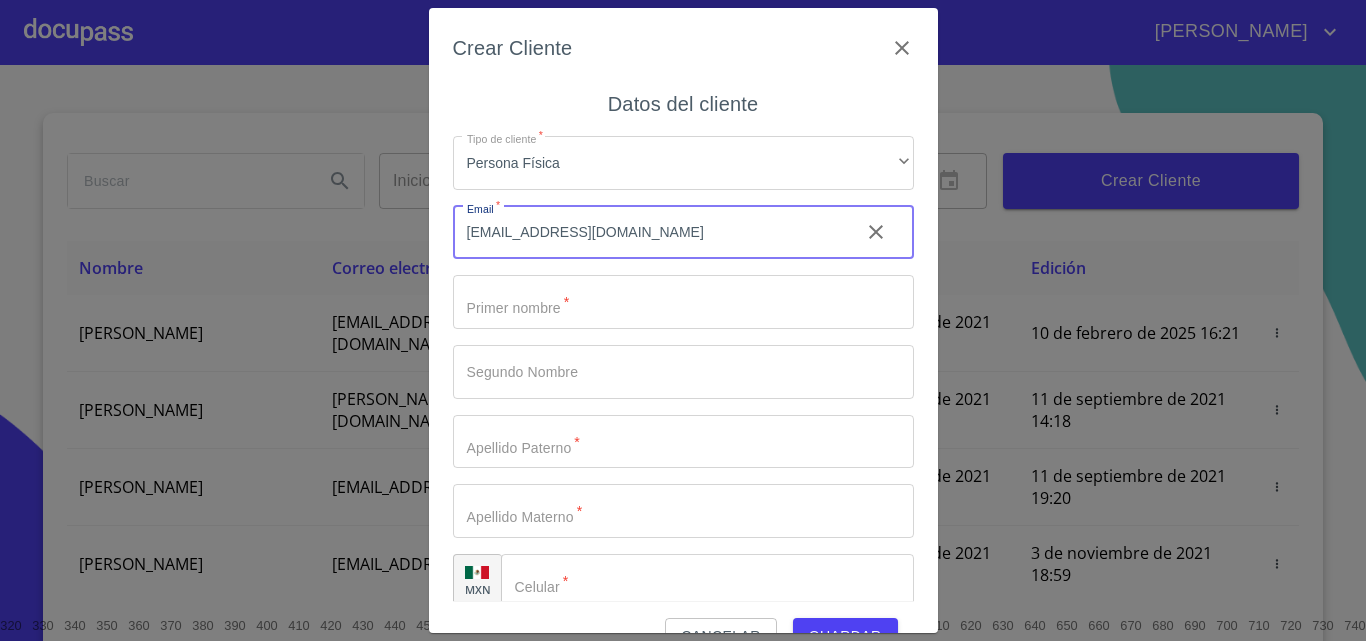 type on "[EMAIL_ADDRESS][DOMAIN_NAME]" 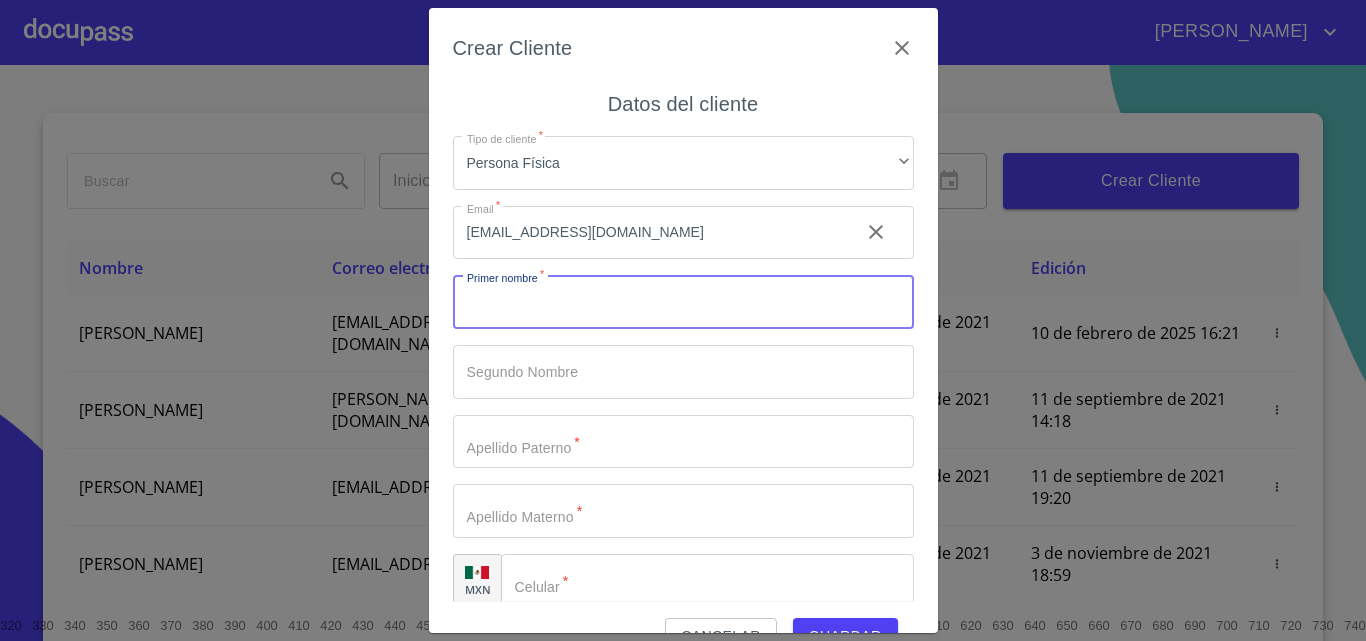 click on "Tipo de cliente   *" at bounding box center (683, 302) 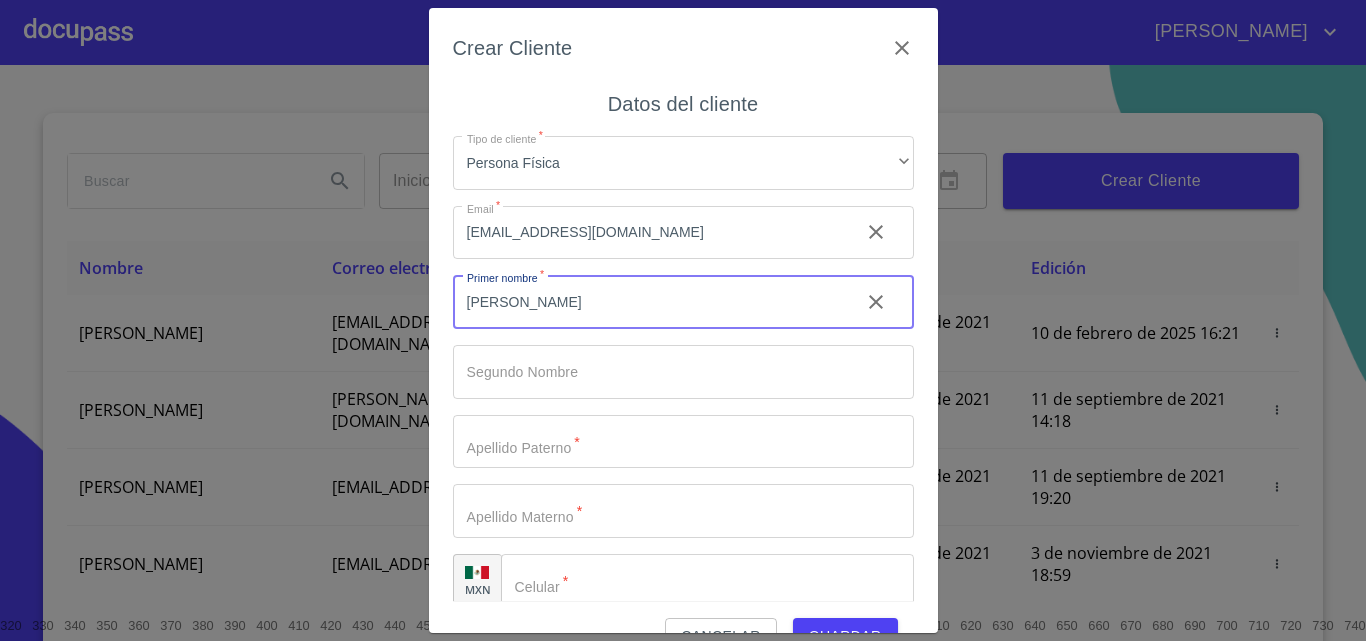 type on "[PERSON_NAME]" 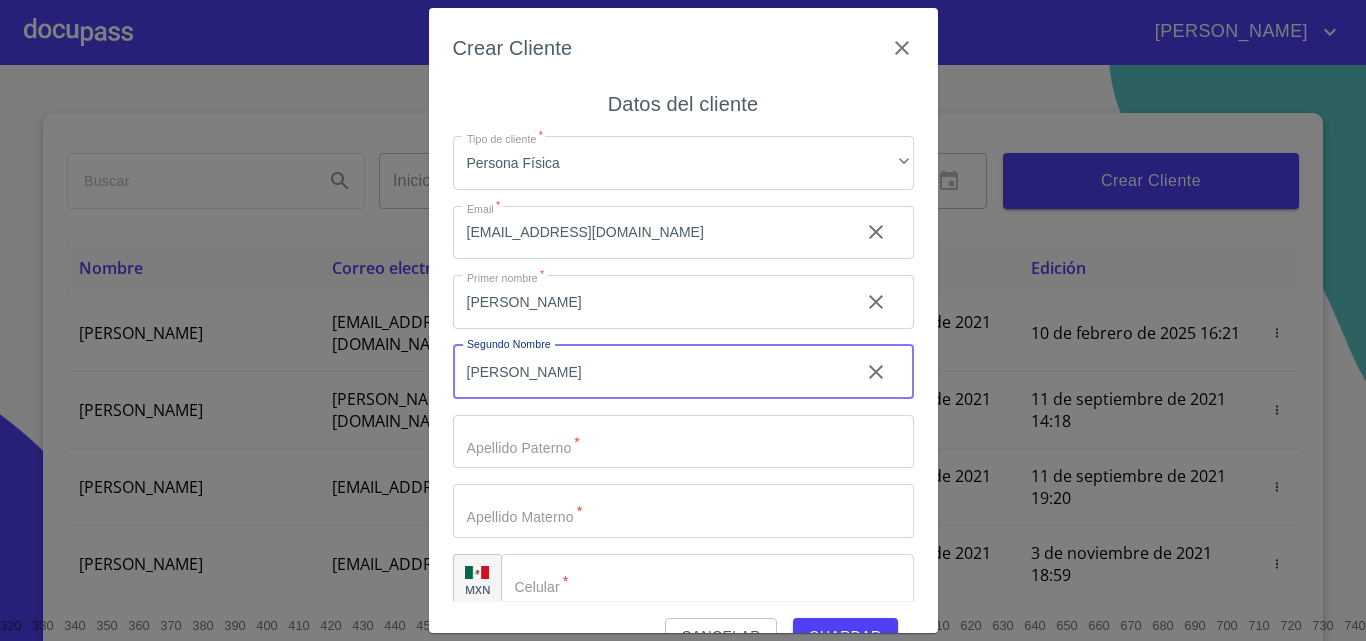 type on "[PERSON_NAME]" 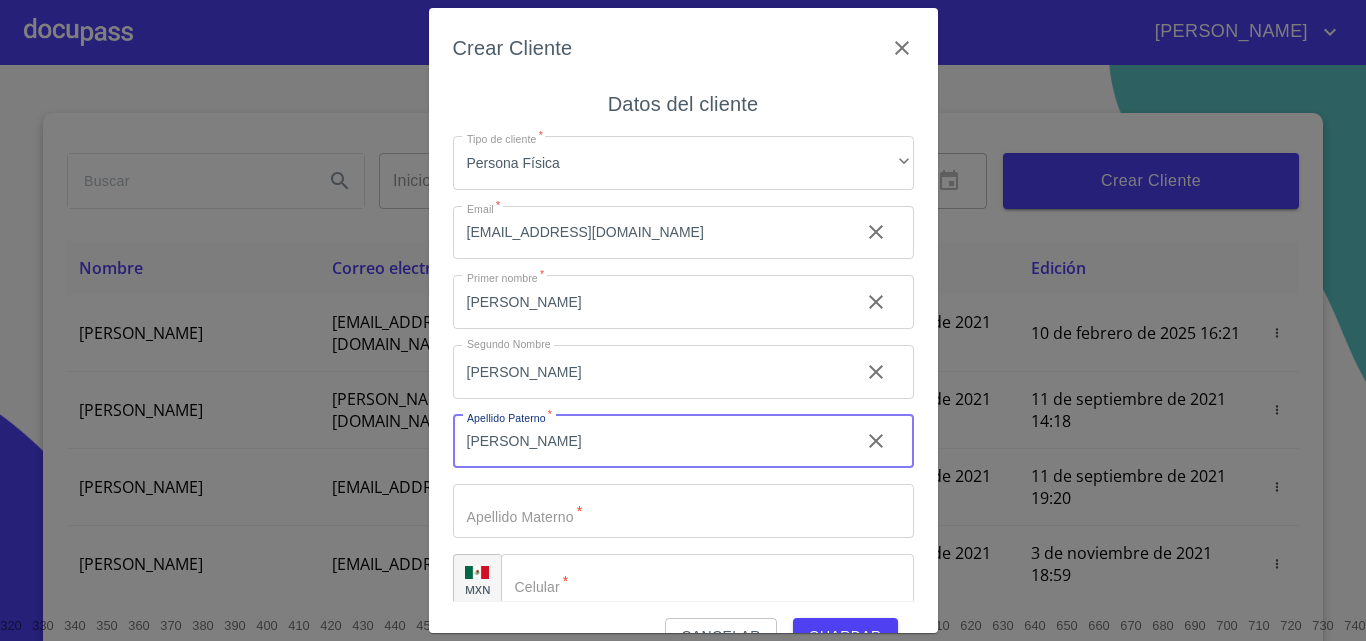 type on "[PERSON_NAME]" 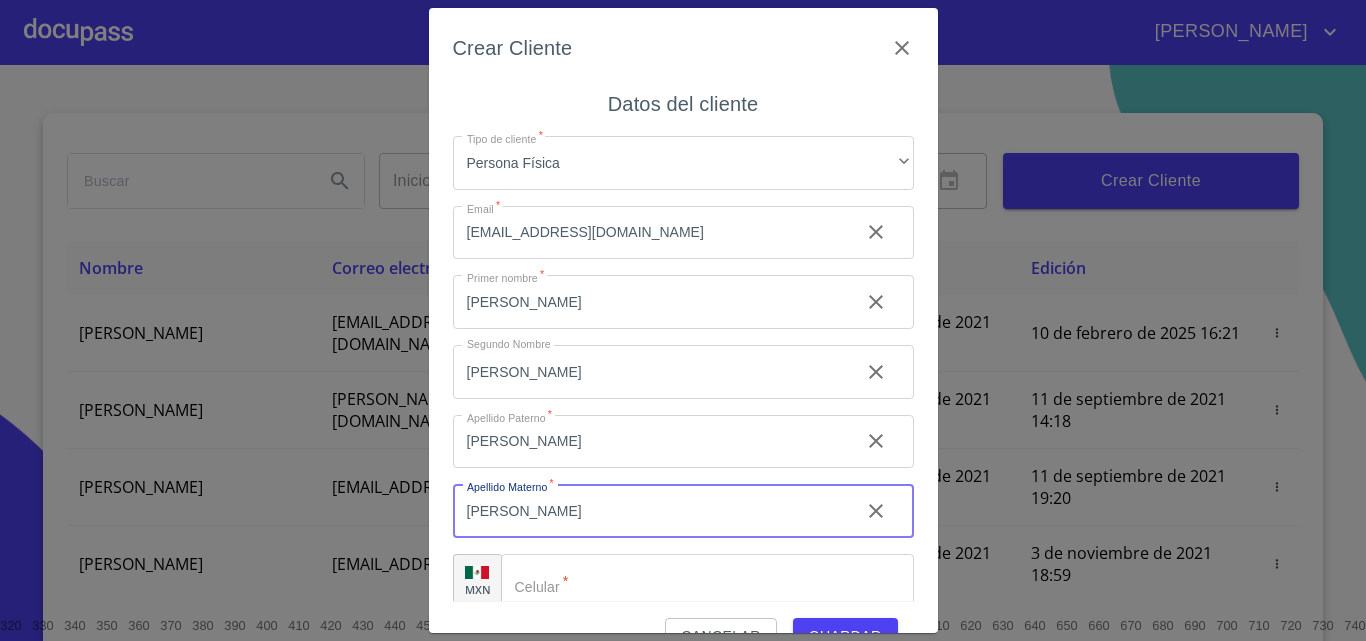 type on "[PERSON_NAME]" 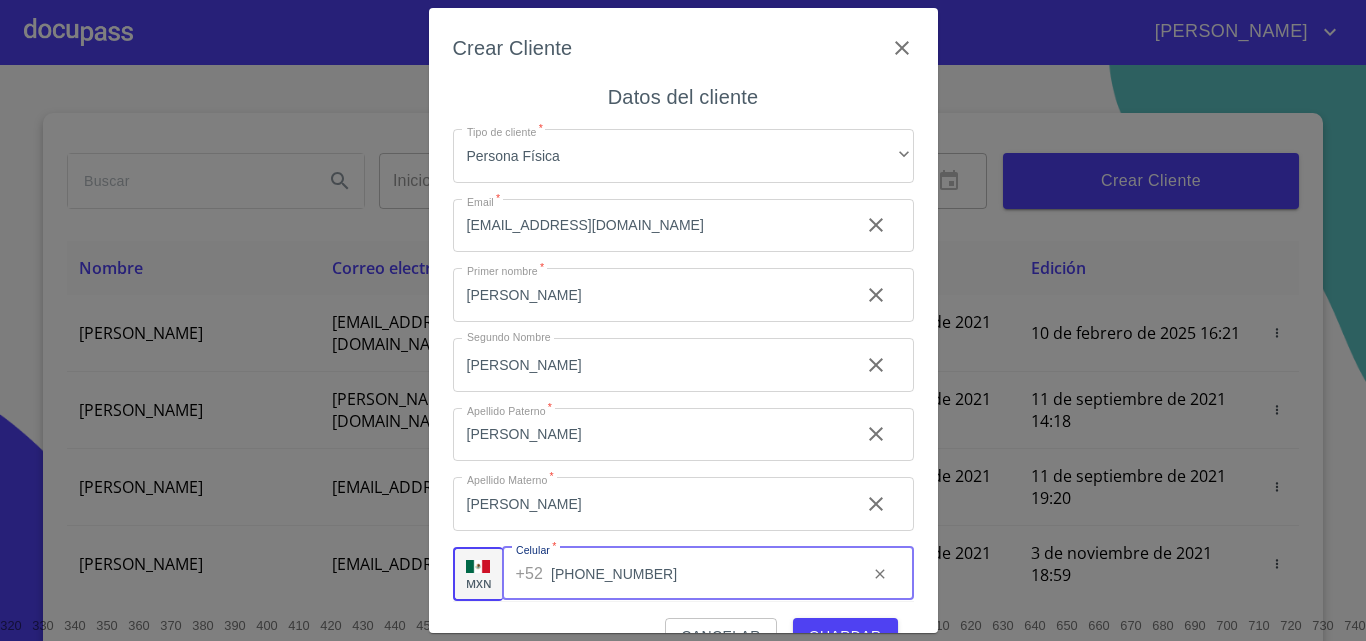 scroll, scrollTop: 23, scrollLeft: 0, axis: vertical 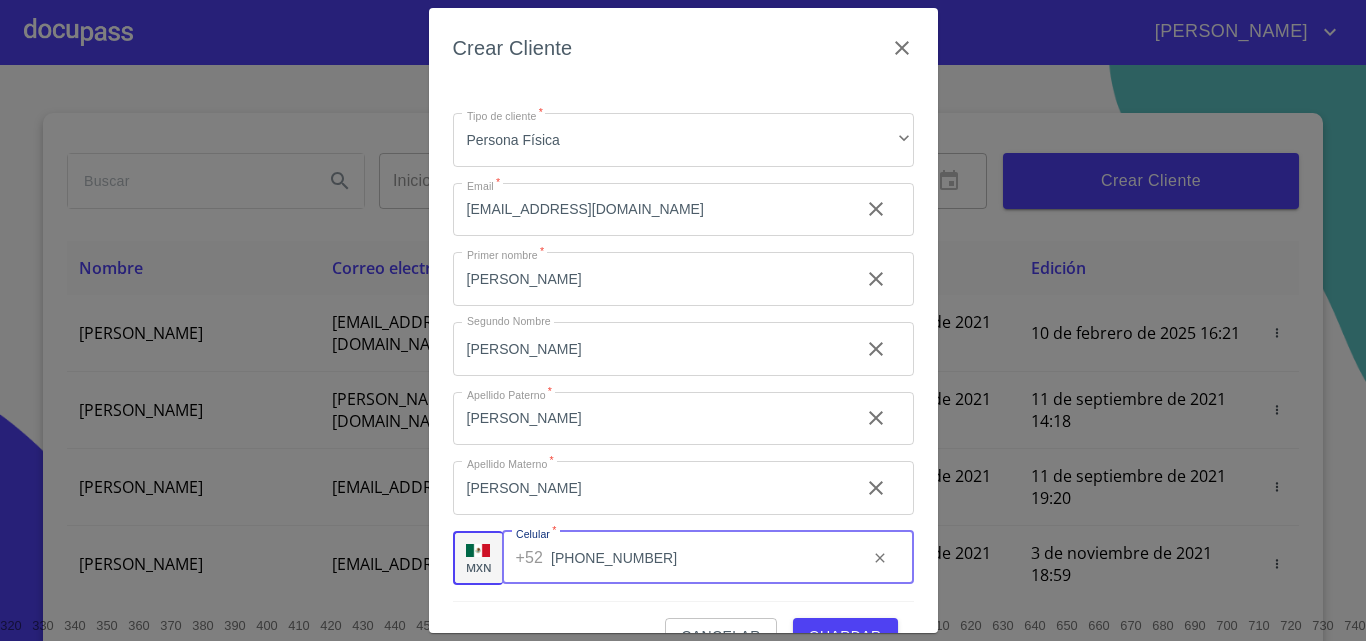 type on "[PHONE_NUMBER]" 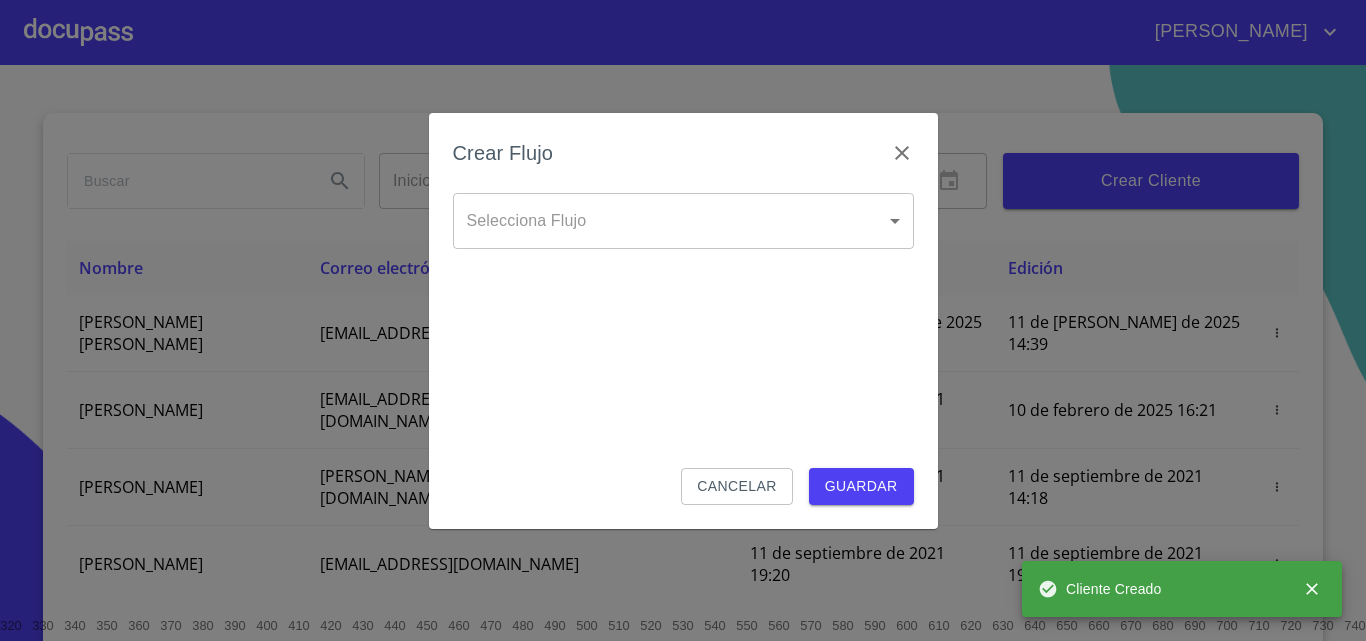 click on "[PERSON_NAME] ​ Fin ​ Crear Cliente Nombre   Correo electrónico   Registro   Edición     [PERSON_NAME]  [PERSON_NAME]  [EMAIL_ADDRESS][DOMAIN_NAME] 11 de [PERSON_NAME] de 2025 14:39 11 de [PERSON_NAME] de 2025 14:39 [PERSON_NAME] GROVER [EMAIL_ADDRESS][PERSON_NAME][PERSON_NAME][DOMAIN_NAME] 10 de septiembre de 2021 18:55 10 de febrero de 2025 16:21 [PERSON_NAME] CELIS  [EMAIL_ADDRESS][PERSON_NAME][DOMAIN_NAME] 11 de septiembre de 2021 14:18 11 de septiembre de 2021 14:18 [PERSON_NAME] [PERSON_NAME][EMAIL_ADDRESS][DOMAIN_NAME] 11 de septiembre de 2021 19:20 11 de septiembre de 2021 19:20 [PERSON_NAME] [EMAIL_ADDRESS][DOMAIN_NAME] 13 de septiembre de 2021 11:06 3 de noviembre de 2021 18:59 [PERSON_NAME] [EMAIL_ADDRESS][DOMAIN_NAME] 14 de septiembre de 2021 12:26 14 de septiembre de 2021 12:26 [PERSON_NAME] [EMAIL_ADDRESS][DOMAIN_NAME] 14 de septiembre de 2021 16:35 14 de septiembre de 2021 16:35 [PERSON_NAME] [EMAIL_ADDRESS][DOMAIN_NAME] 14 de septiembre de 2021 18:24 14 de septiembre de 2021 18:24 [PERSON_NAME]  [EMAIL_ADDRESS][DOMAIN_NAME] 15 de septiembre de 2021 13:18 1 2 3 4 5 6" at bounding box center [683, 320] 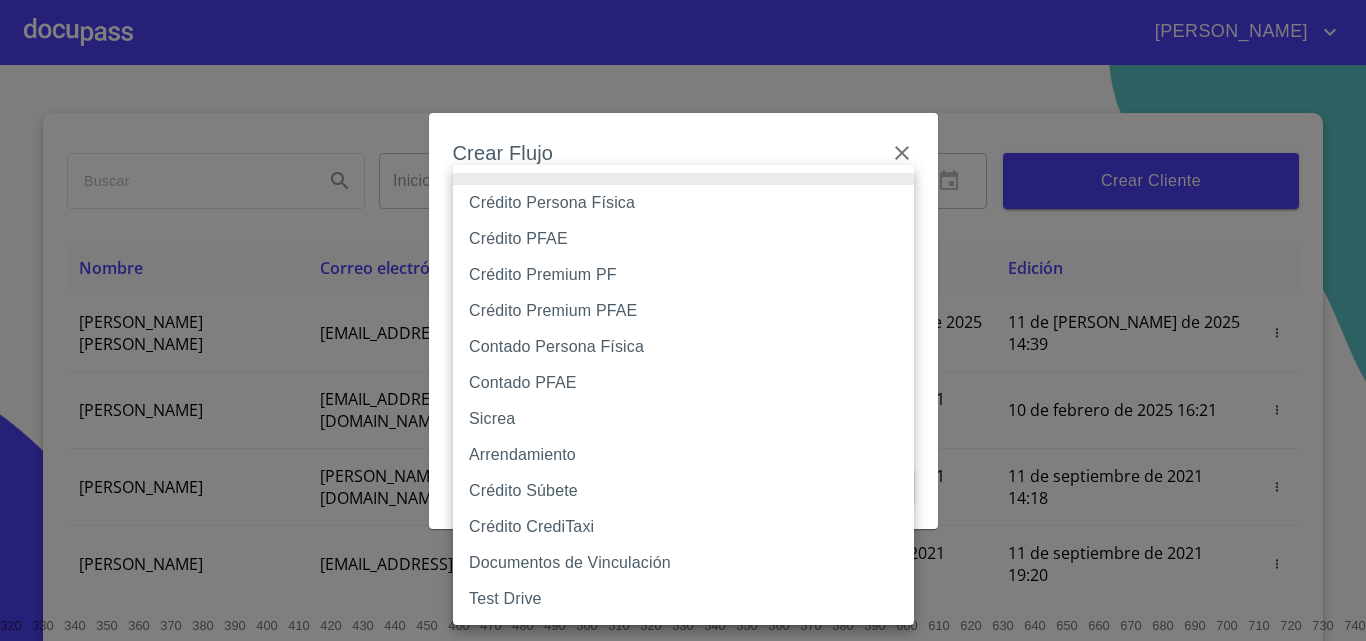 click on "Crédito Persona Física" at bounding box center (683, 203) 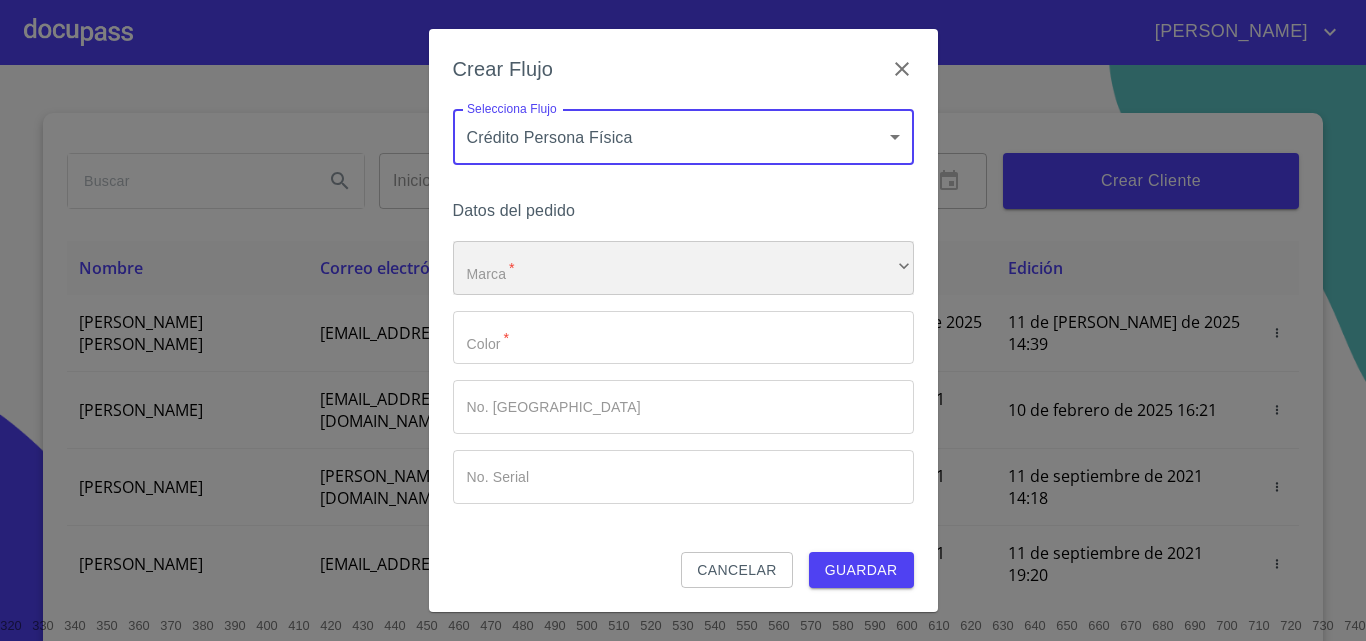 click on "​" at bounding box center [683, 268] 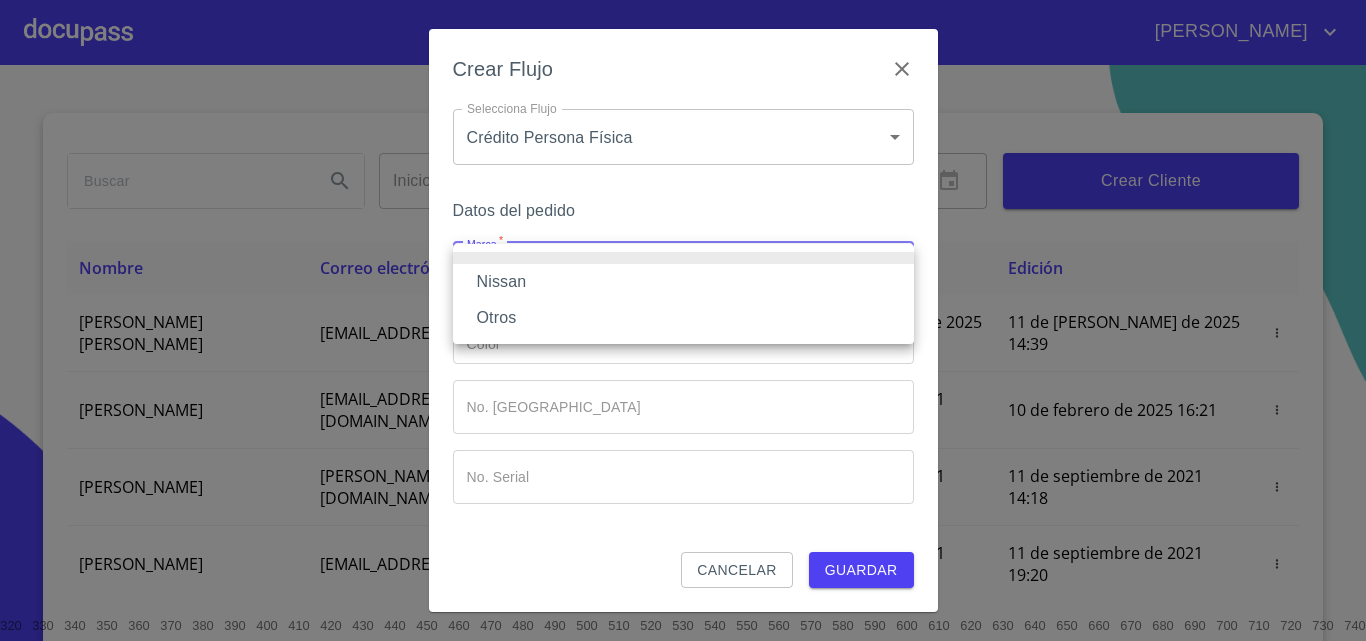 click on "Nissan" at bounding box center [683, 282] 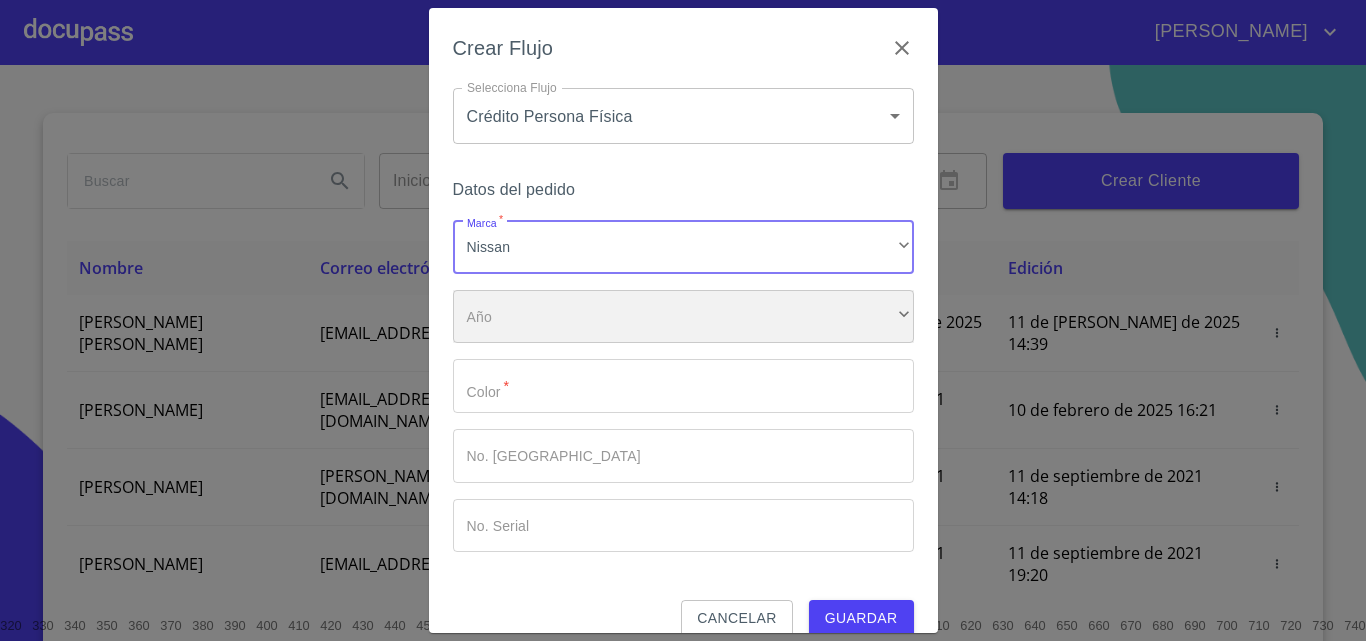 click on "​" at bounding box center (683, 317) 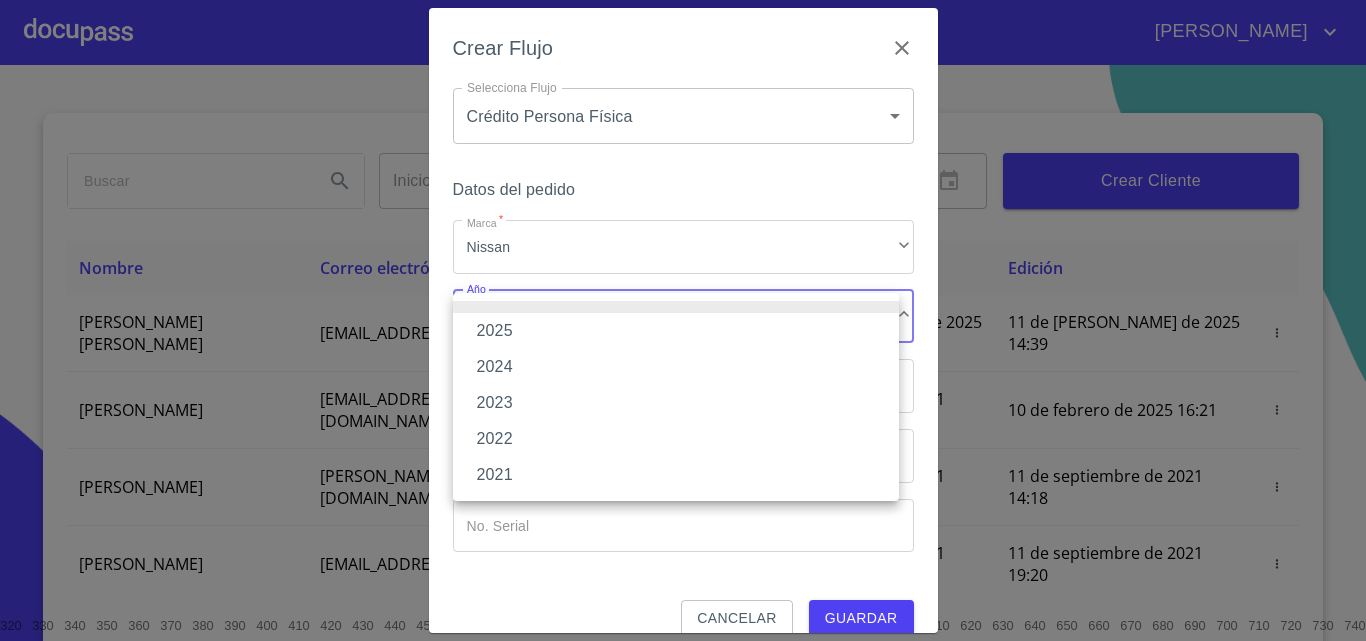 click on "2025" at bounding box center (676, 331) 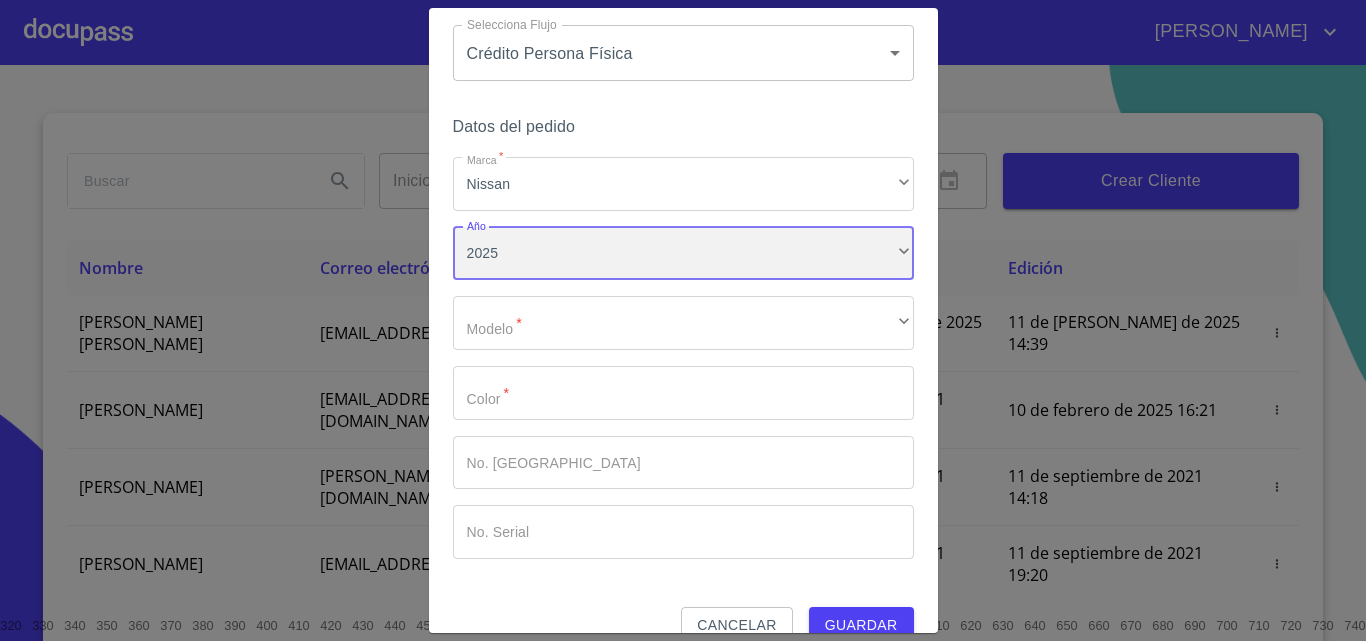 scroll, scrollTop: 97, scrollLeft: 0, axis: vertical 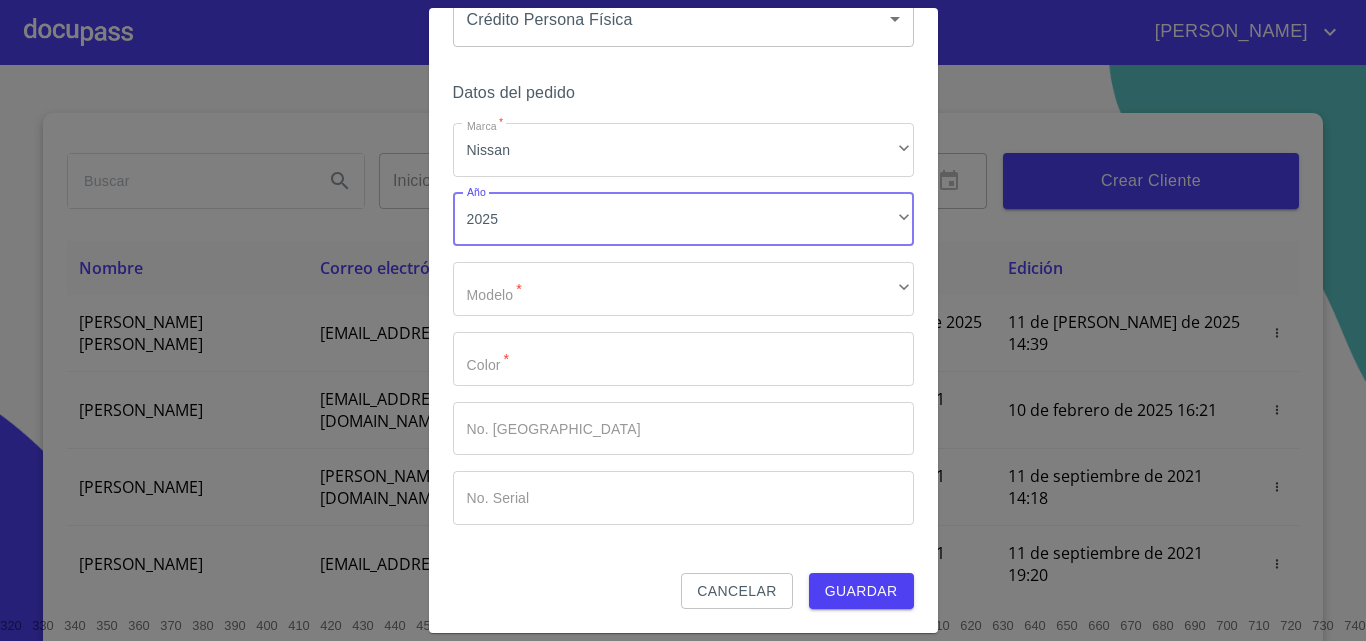 click on "Marca   * Nissan ​ Año 2025 ​ Modelo   * ​ ​ Color   * ​ No. Pedido ​ No. Serial ​" at bounding box center [683, 324] 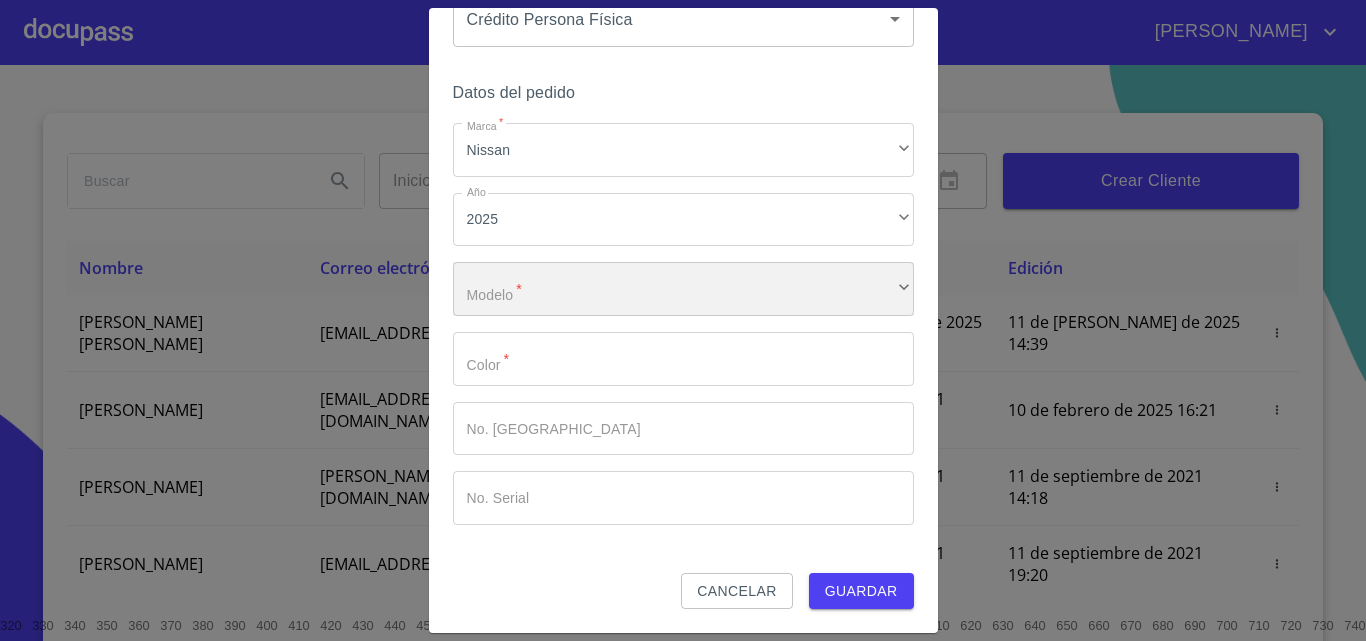 click on "​" at bounding box center [683, 289] 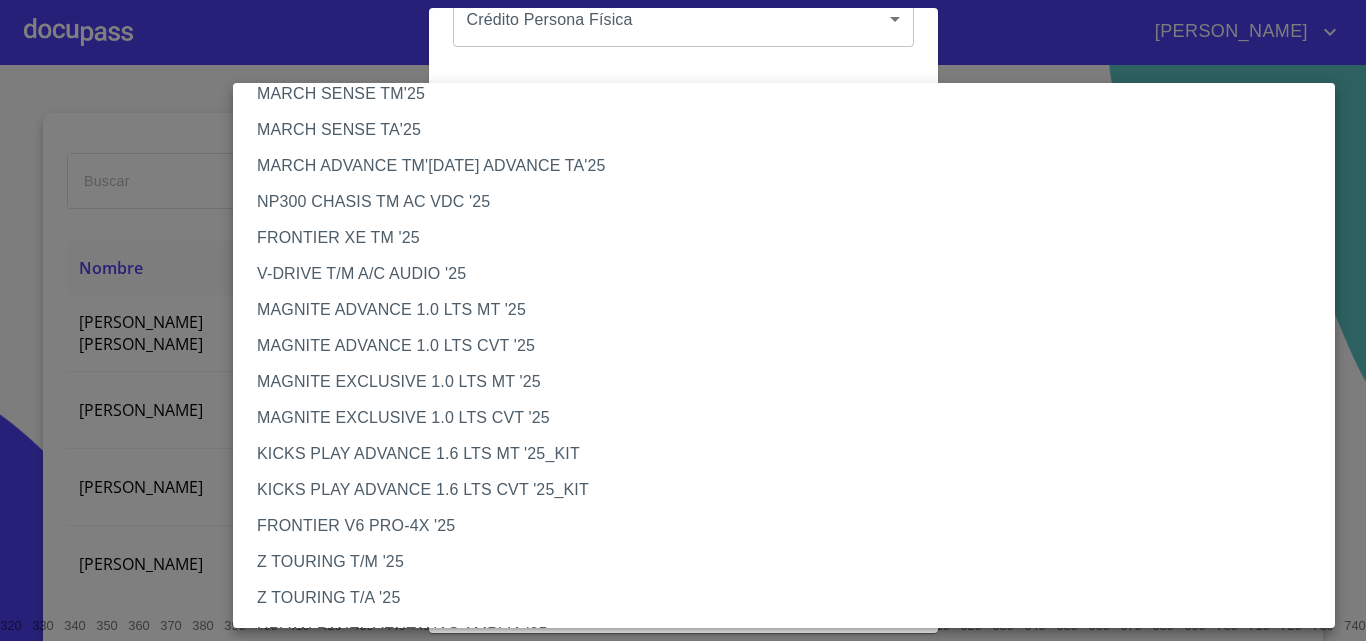 scroll, scrollTop: 100, scrollLeft: 0, axis: vertical 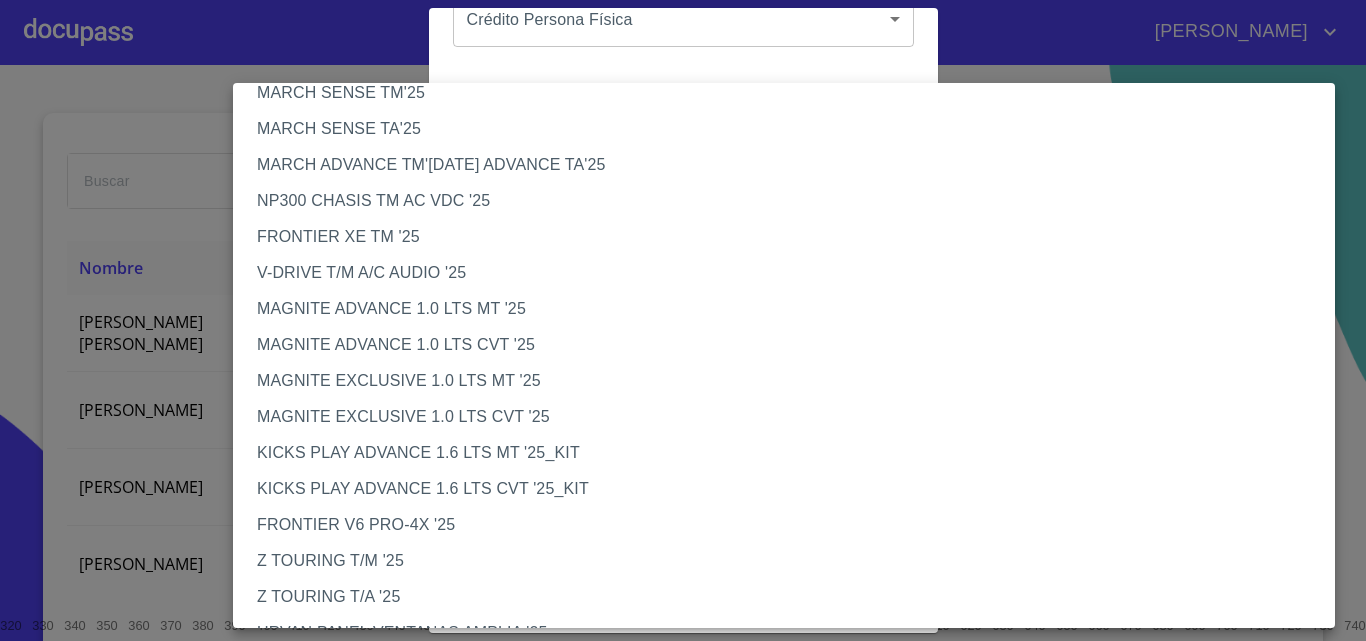 click on "MAGNITE ADVANCE 1.0 LTS MT '25" at bounding box center [791, 309] 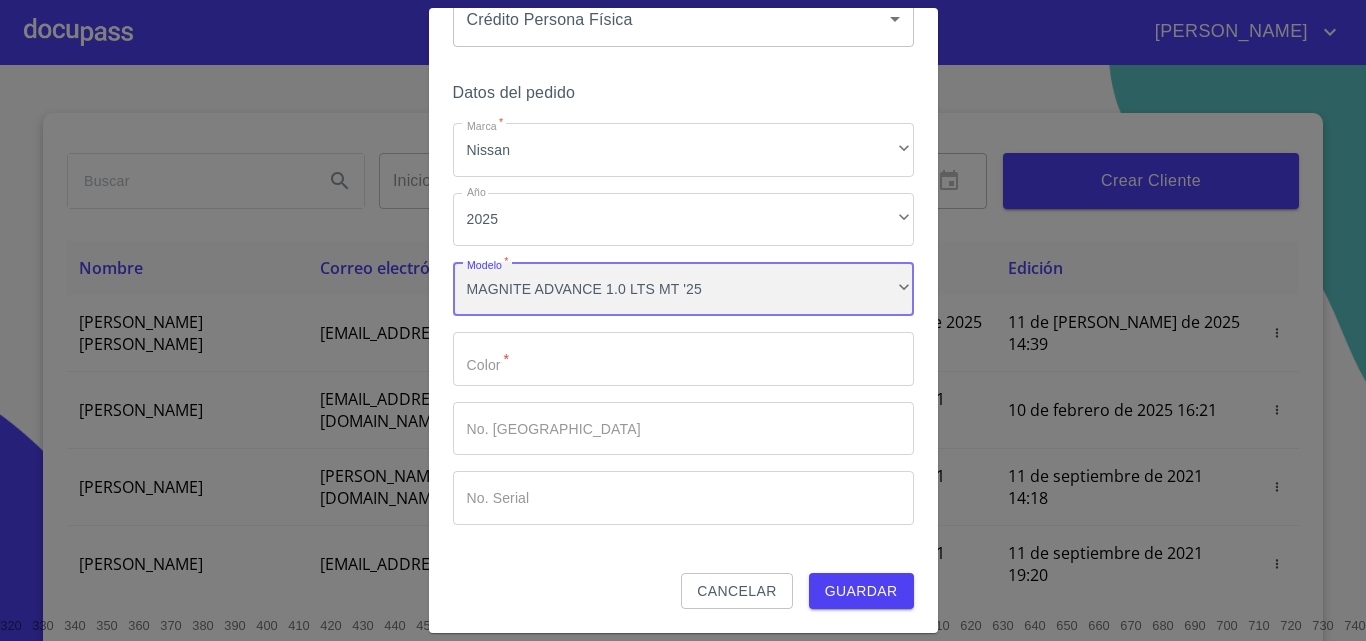 click on "MAGNITE ADVANCE 1.0 LTS MT '25" at bounding box center (683, 289) 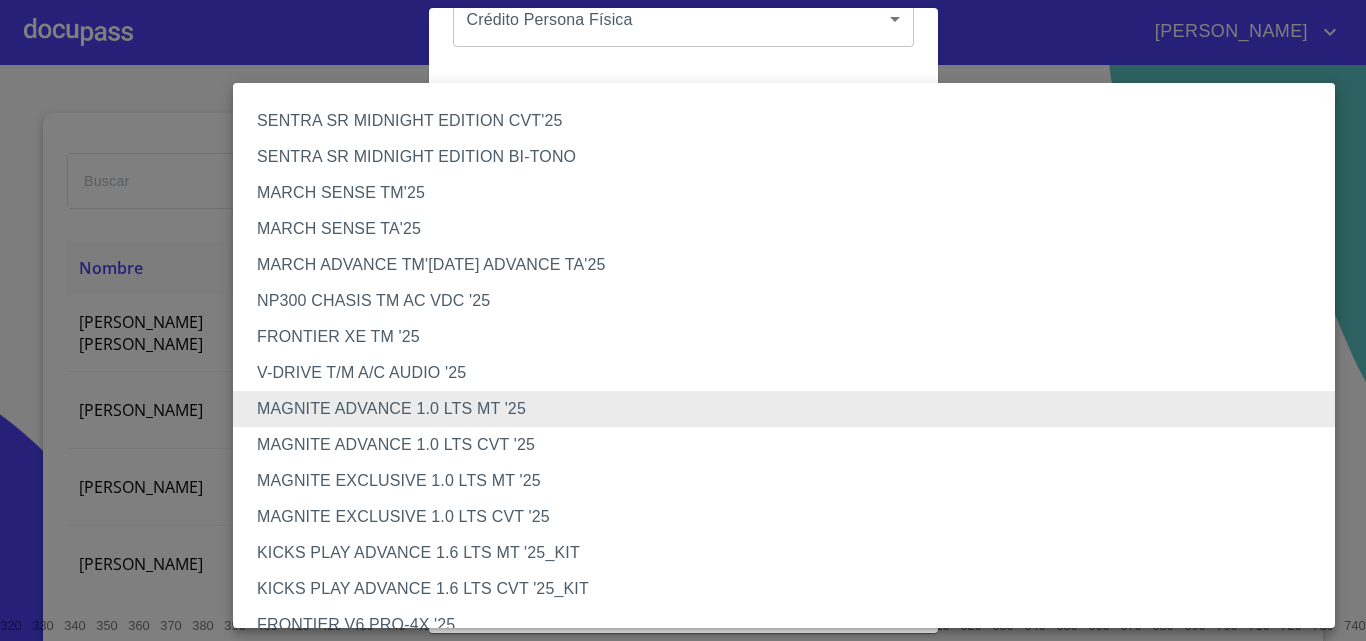click on "MAGNITE EXCLUSIVE 1.0 LTS CVT '25" at bounding box center (791, 517) 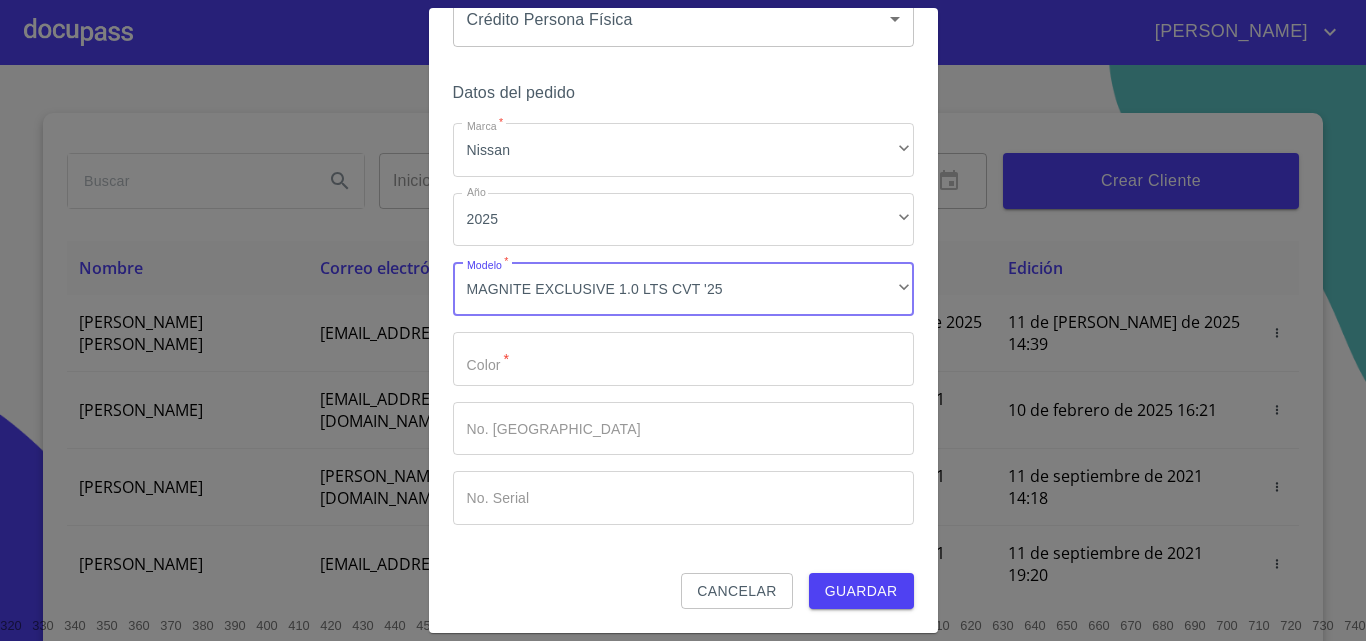 click on "Marca   *" at bounding box center (683, 359) 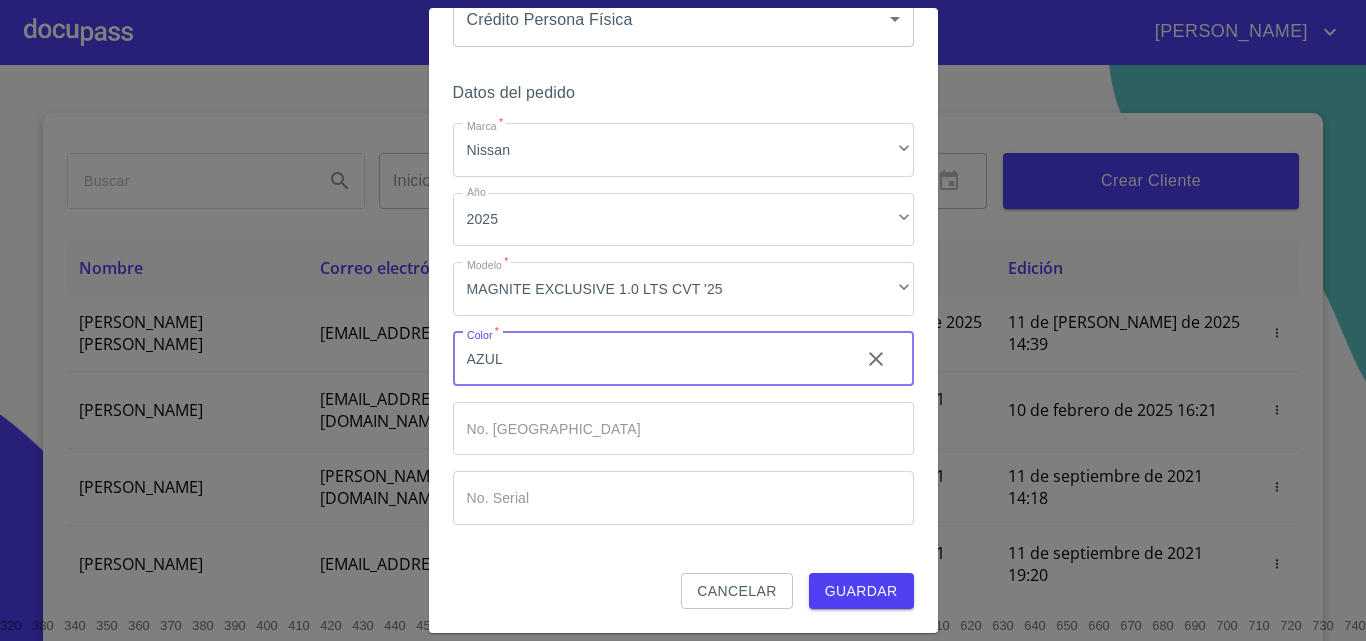 type on "AZUL" 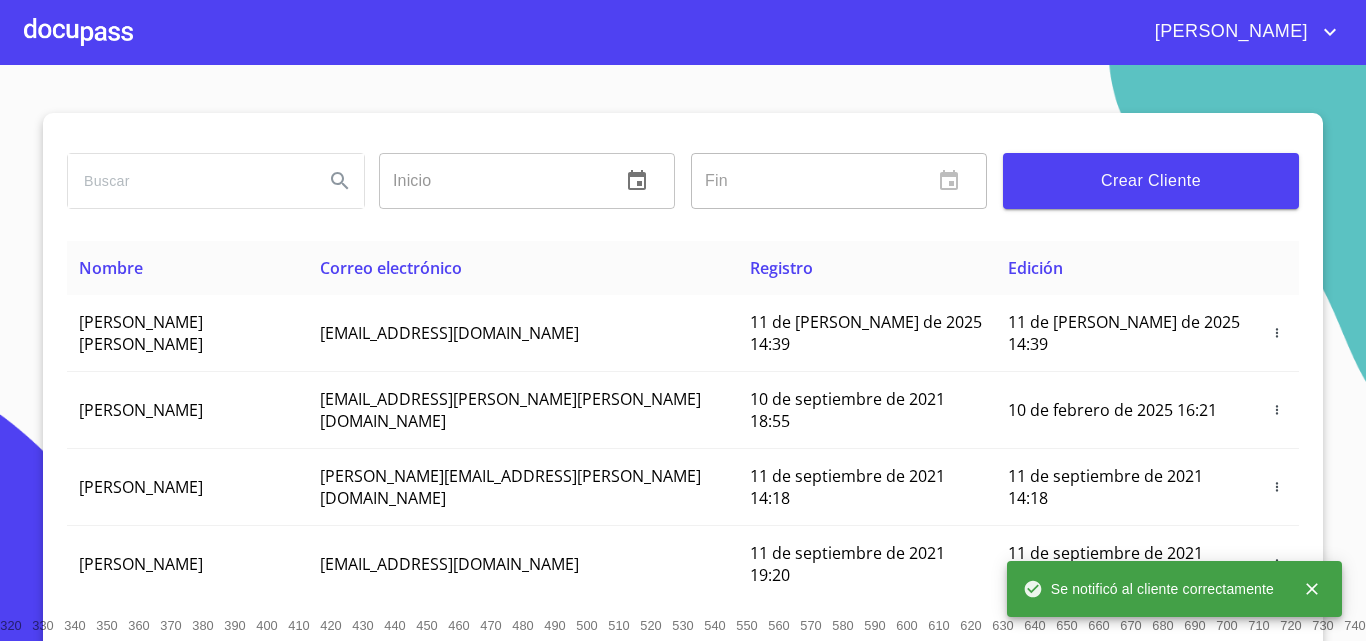 click at bounding box center [78, 32] 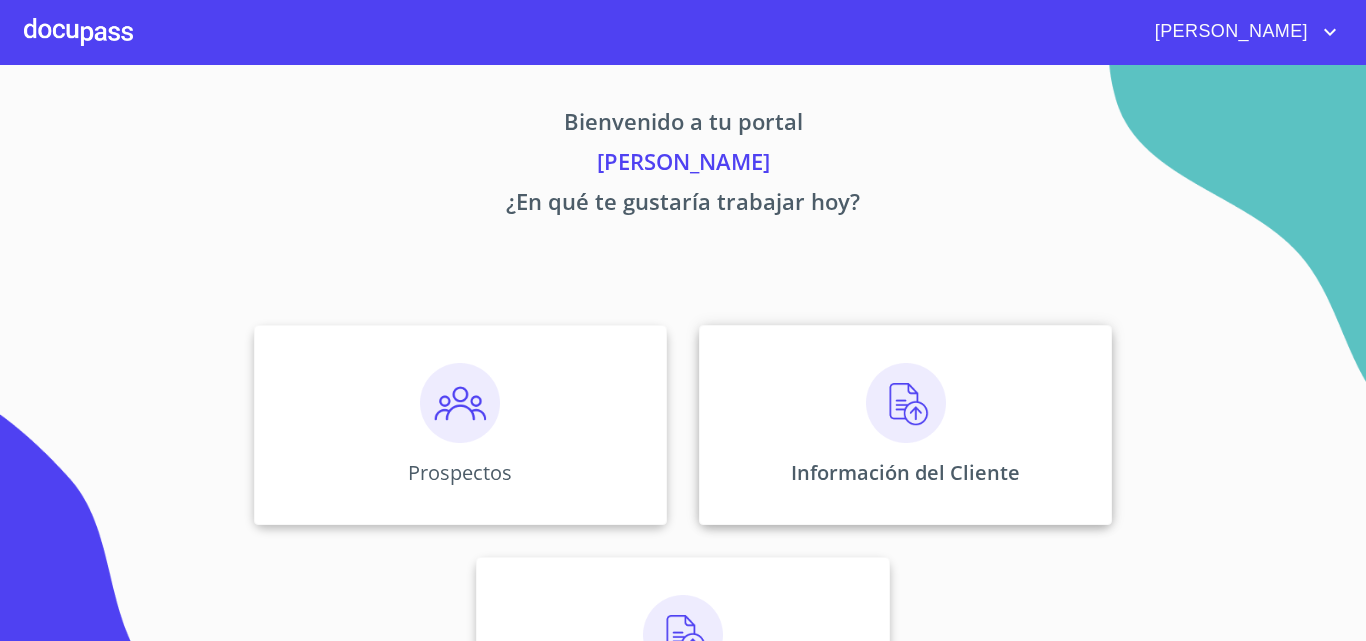 click at bounding box center (906, 403) 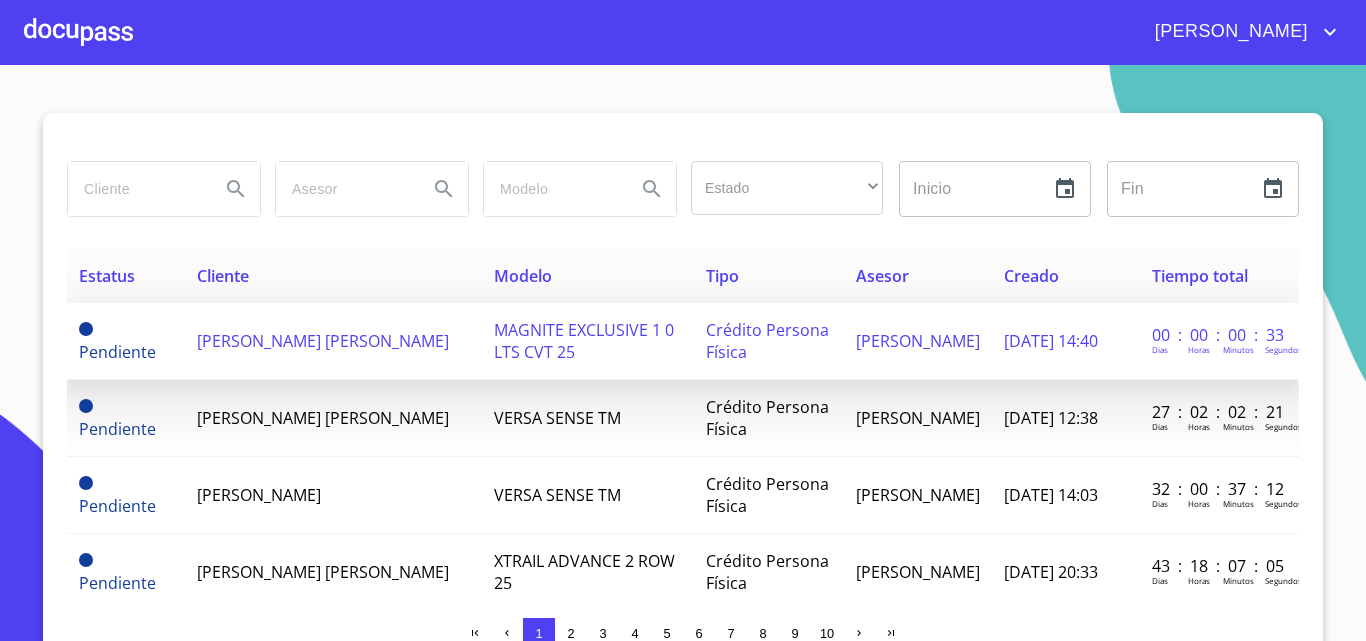 click on "[PERSON_NAME]  [PERSON_NAME]" at bounding box center (333, 341) 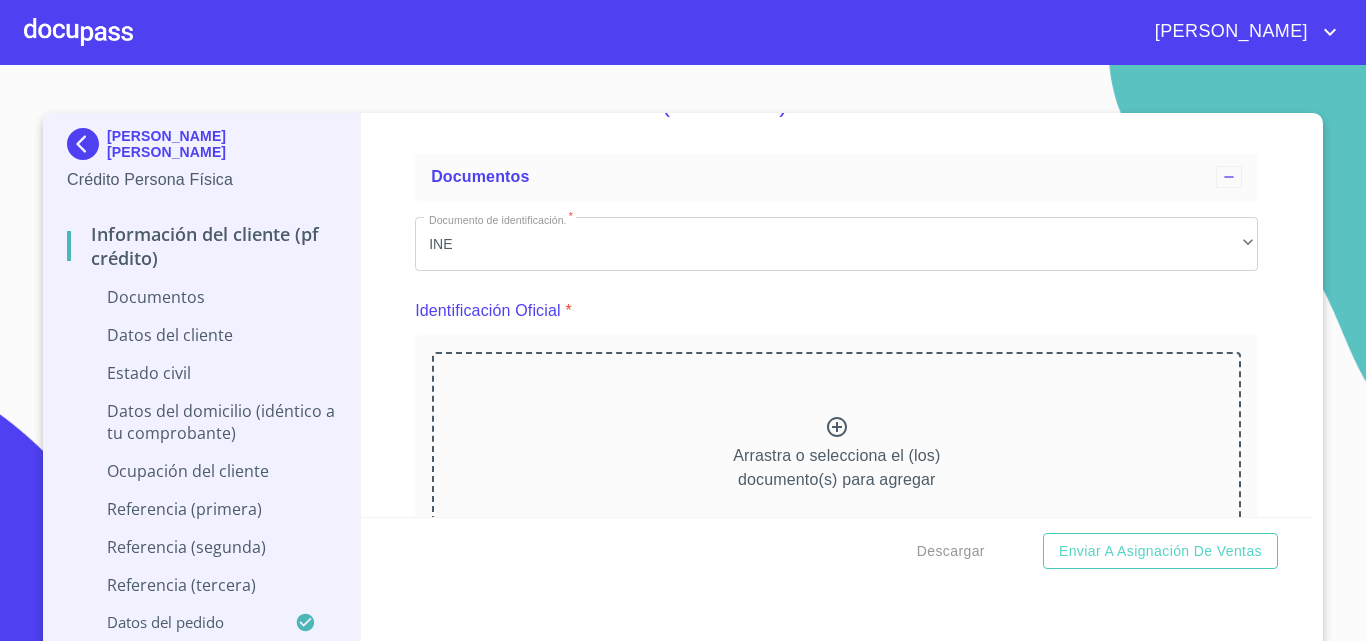scroll, scrollTop: 100, scrollLeft: 0, axis: vertical 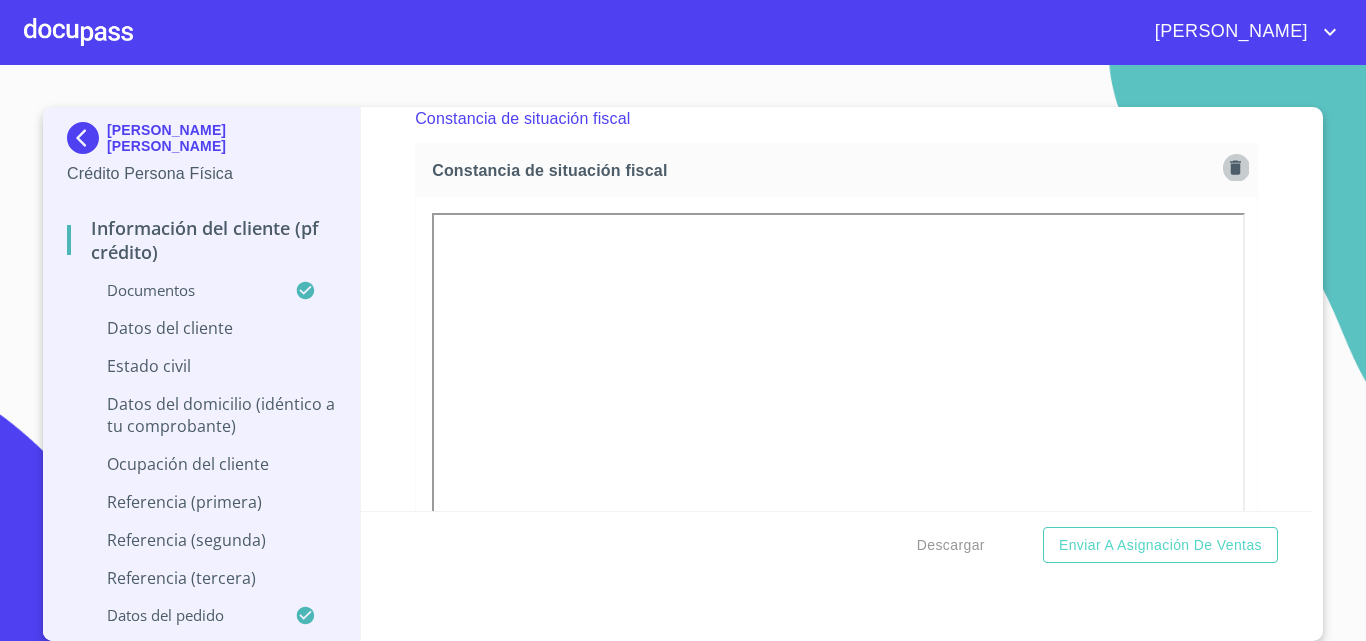 click 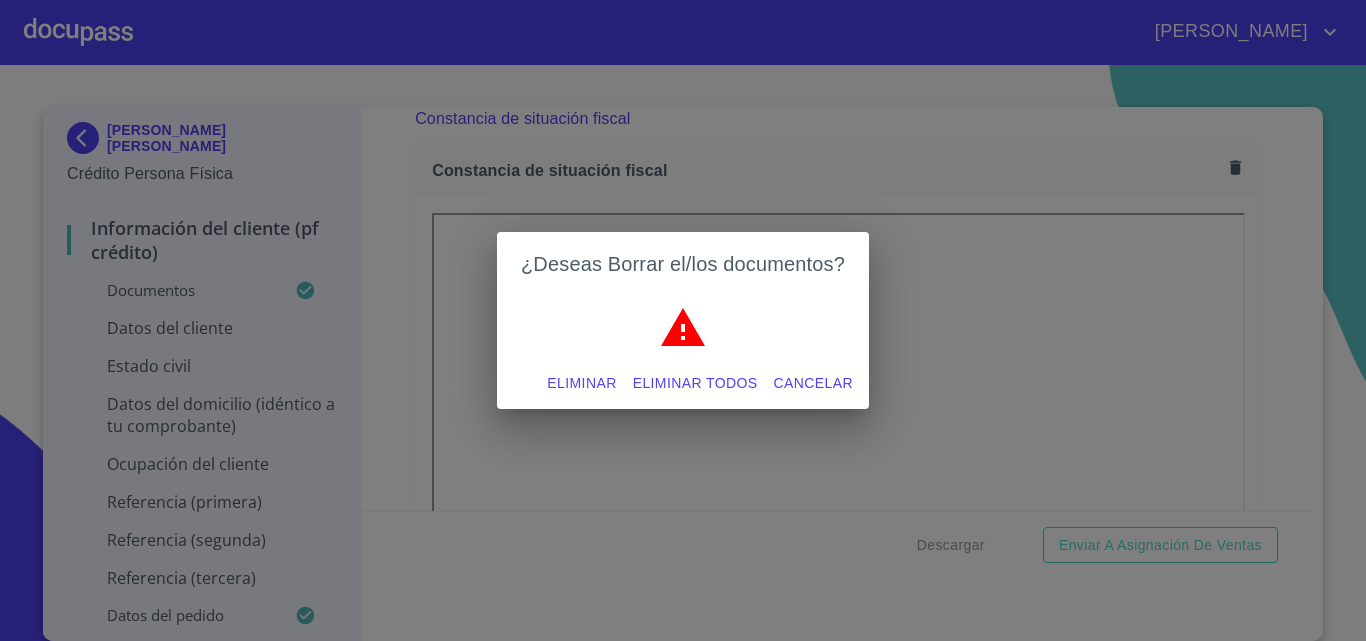 click on "Eliminar" at bounding box center [581, 383] 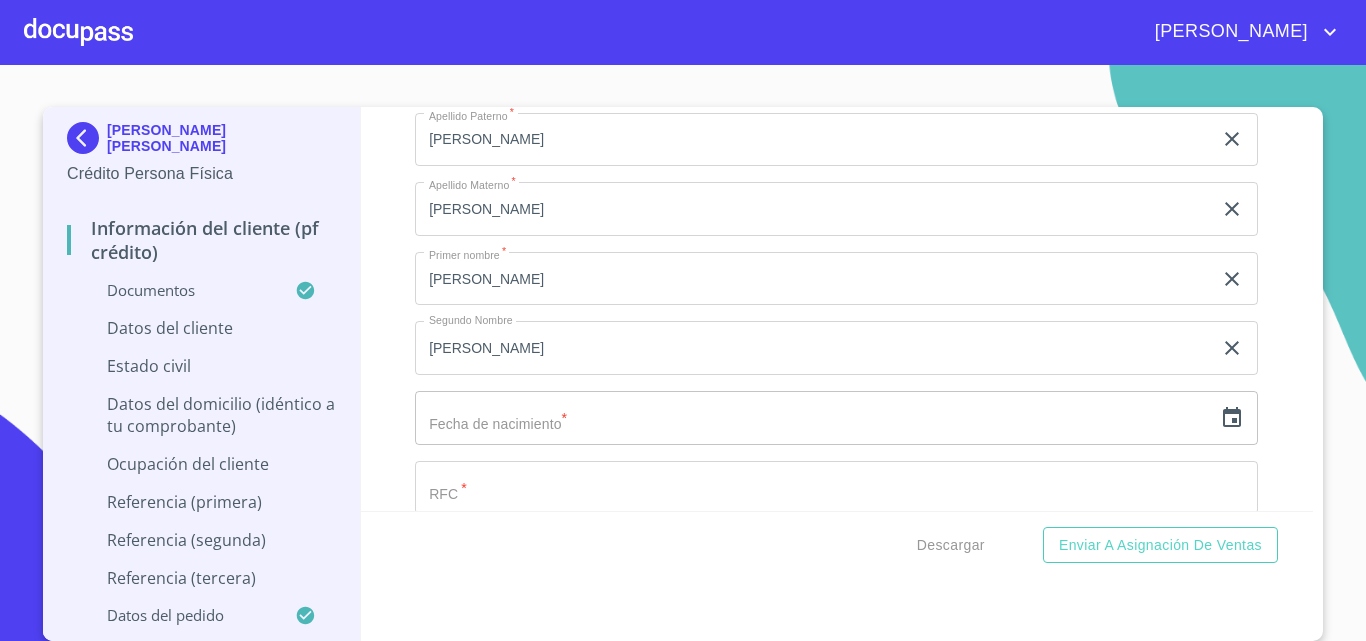 scroll, scrollTop: 6418, scrollLeft: 0, axis: vertical 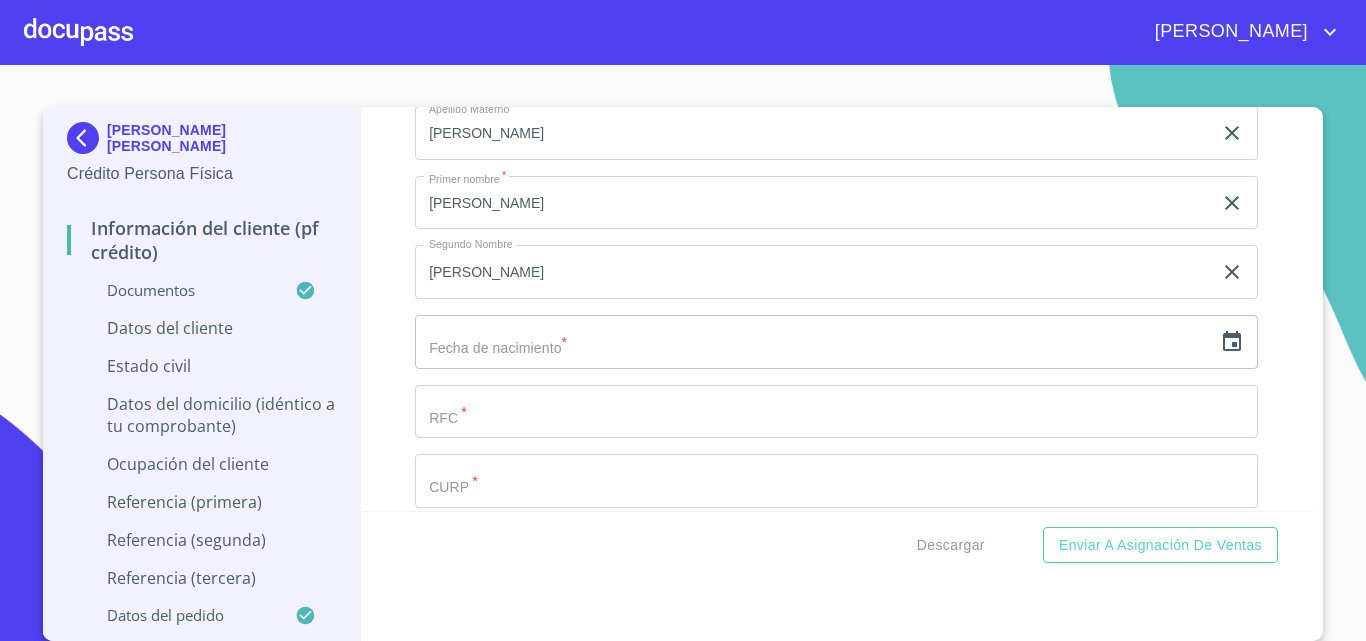 click on "Documento de identificación.   *" at bounding box center (813, 64) 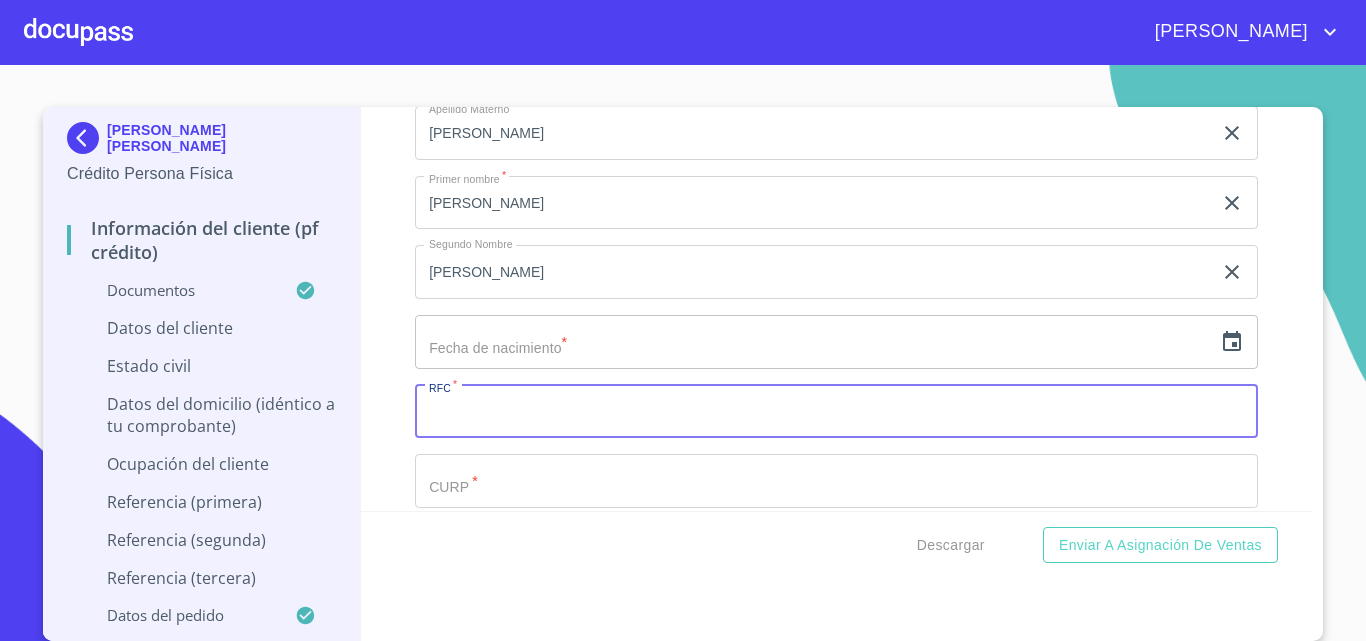 paste on "LOAJ5804062S6" 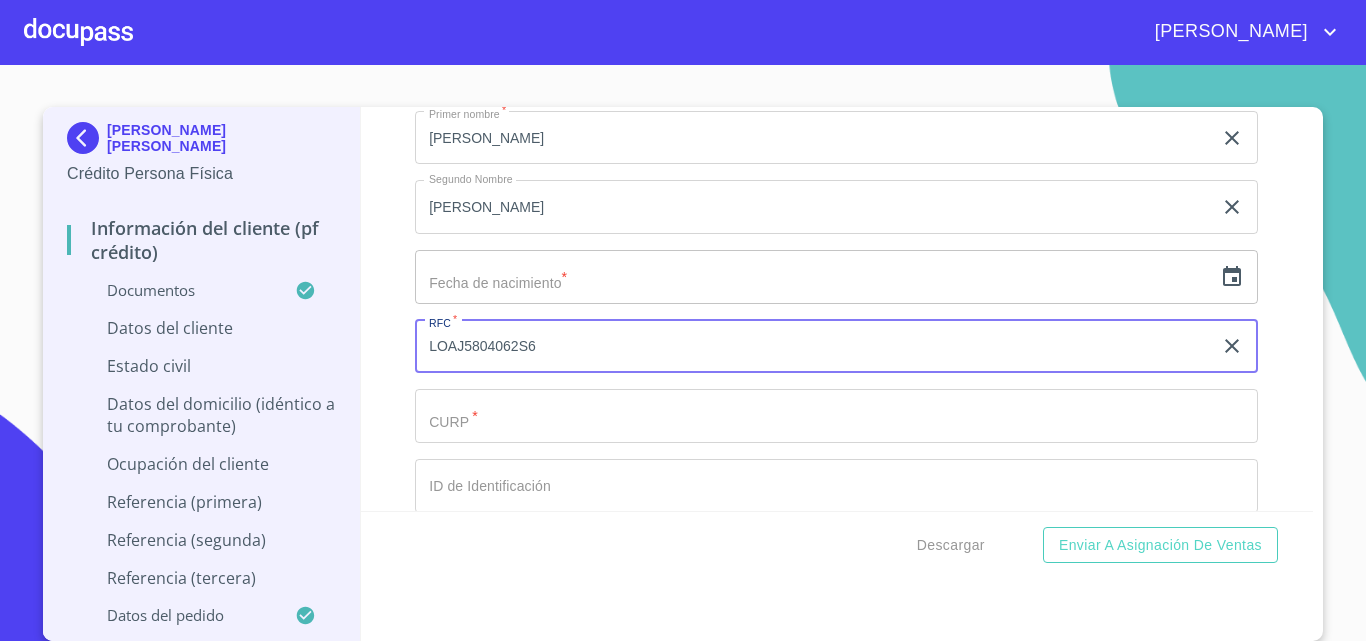 scroll, scrollTop: 6518, scrollLeft: 0, axis: vertical 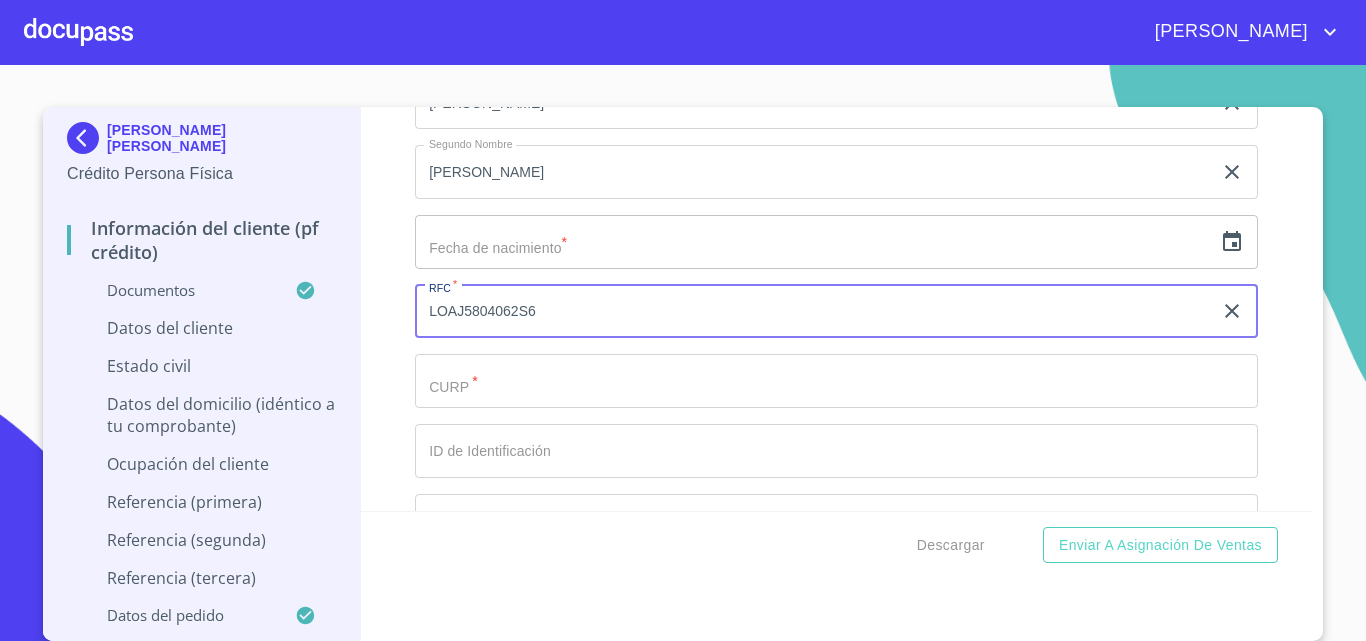type on "LOAJ5804062S6" 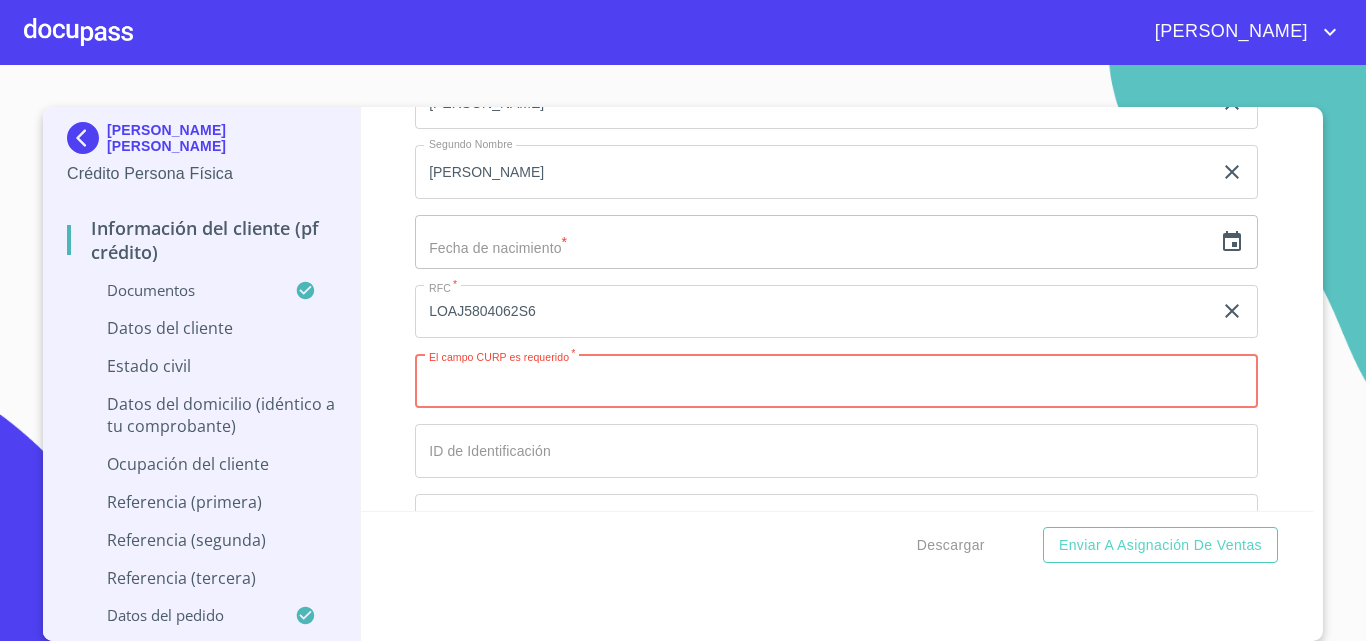 click on "Documento de identificación.   *" at bounding box center (836, 381) 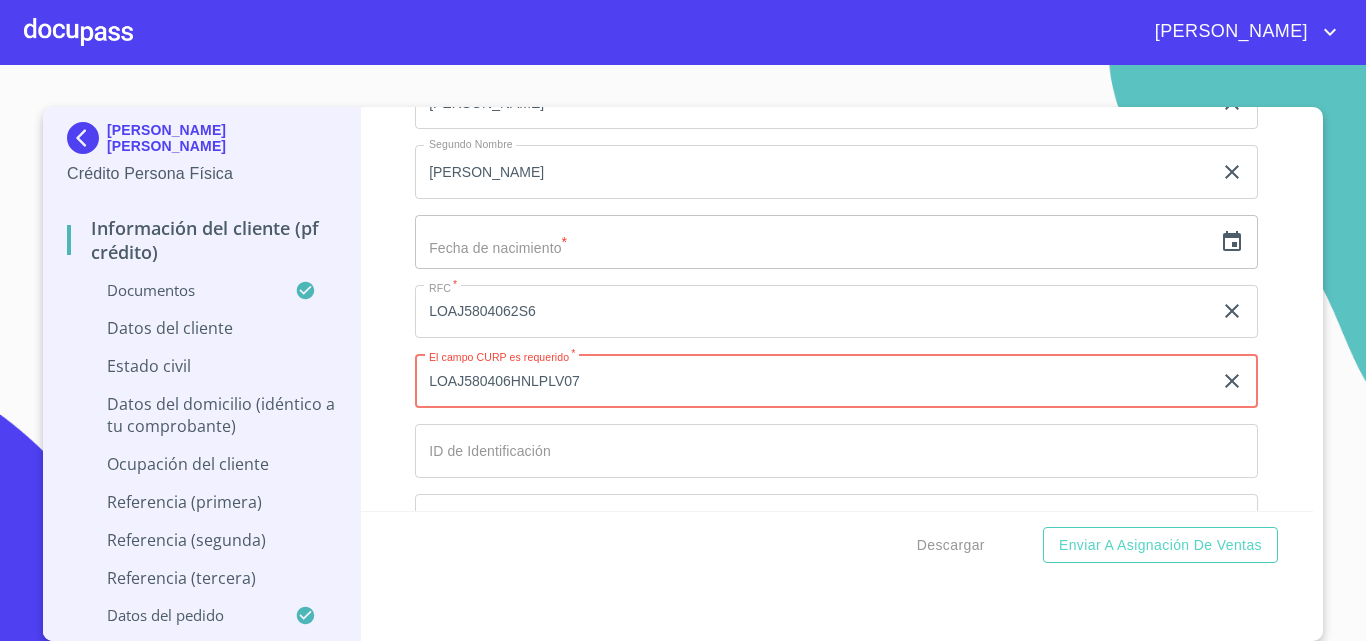 type on "LOAJ580406HNLPLV07" 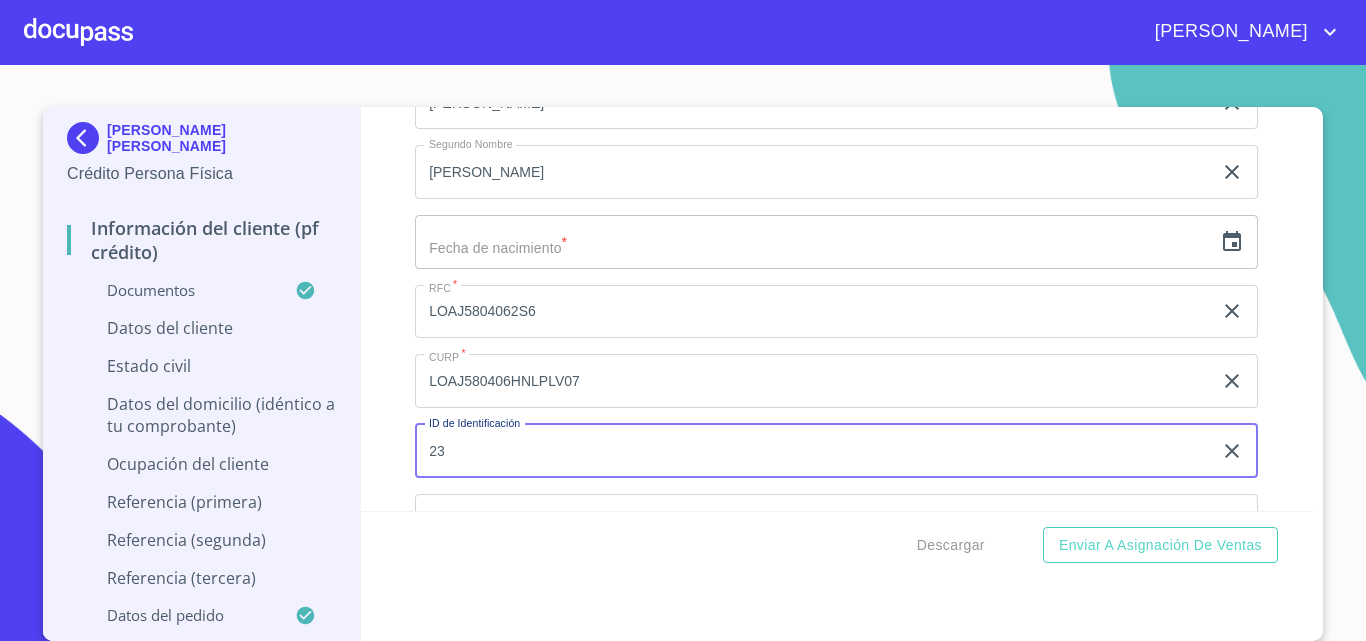 type on "2" 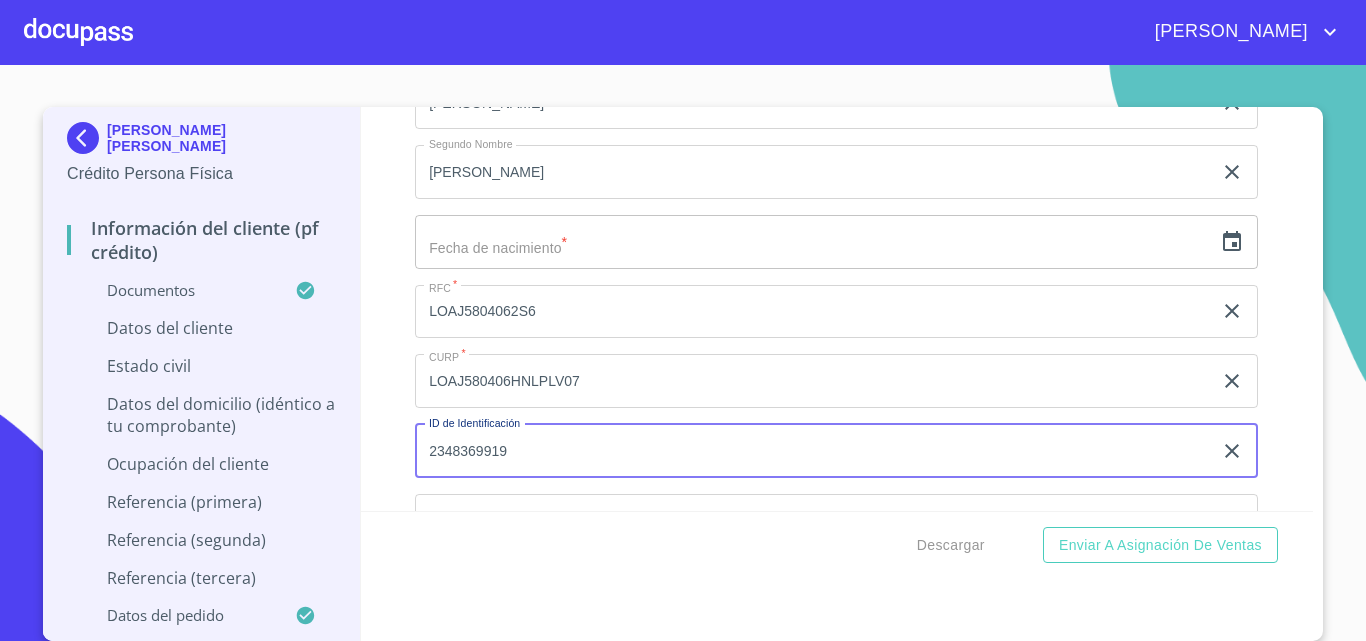 type on "2348369919" 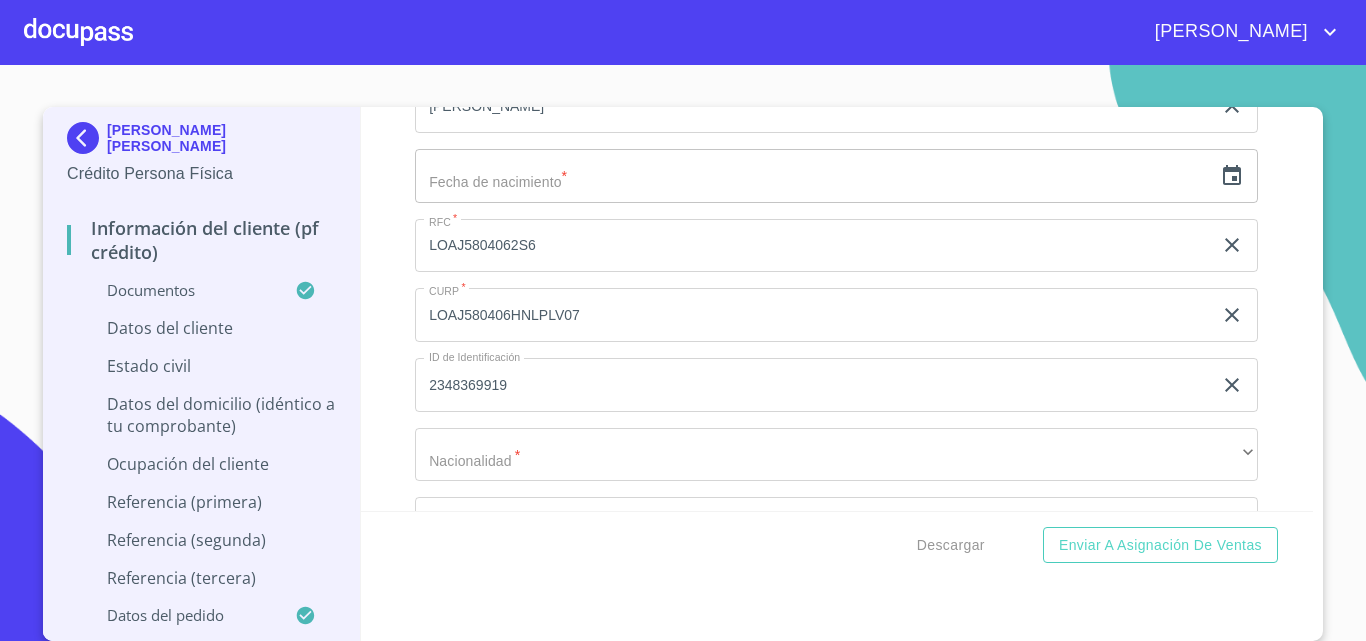scroll, scrollTop: 6618, scrollLeft: 0, axis: vertical 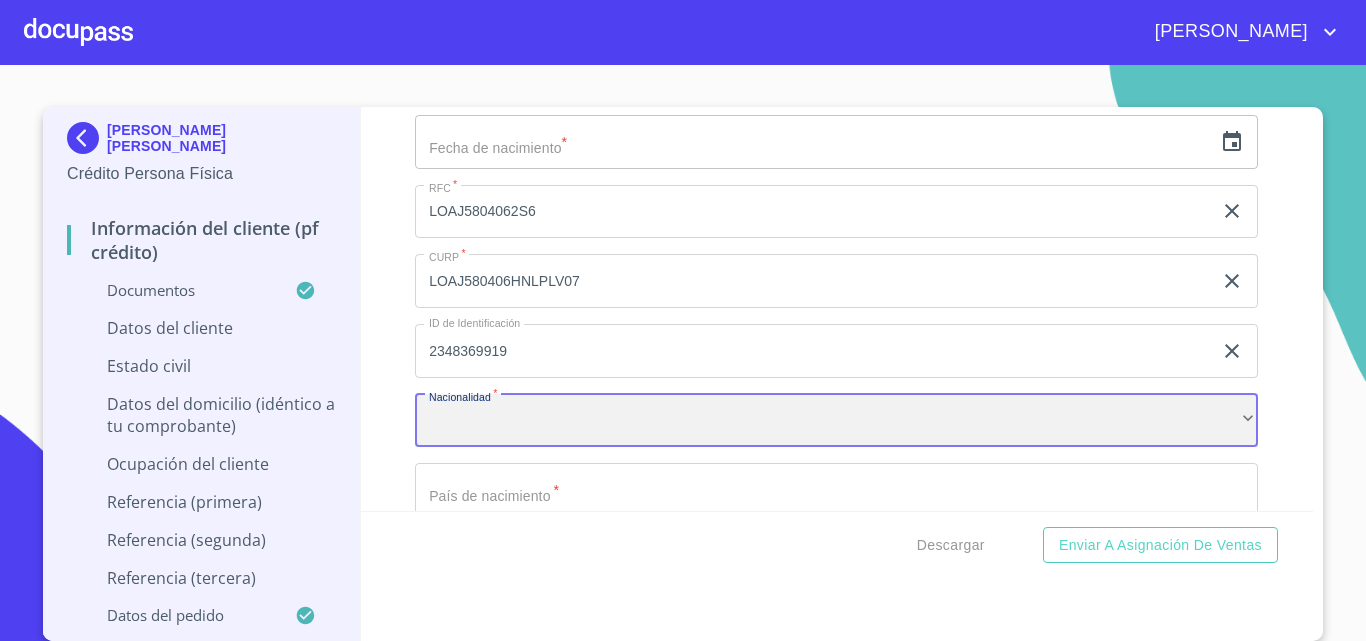 click on "​" at bounding box center (836, 421) 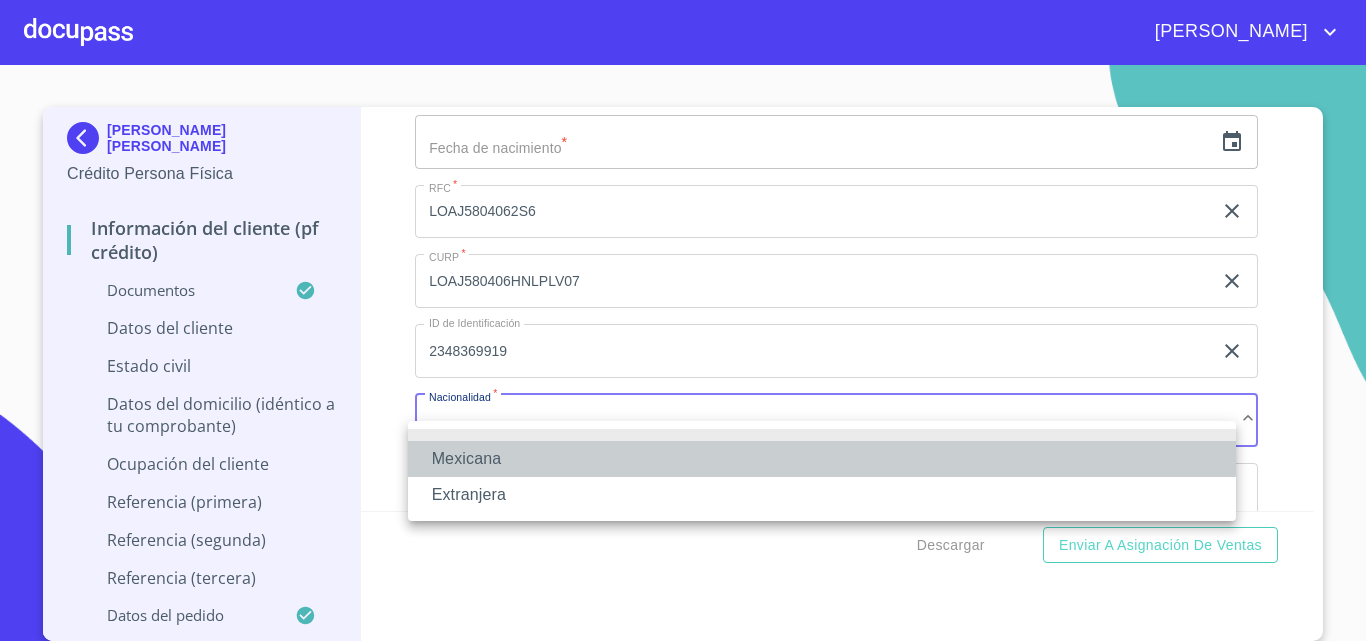 click on "Mexicana" at bounding box center [822, 459] 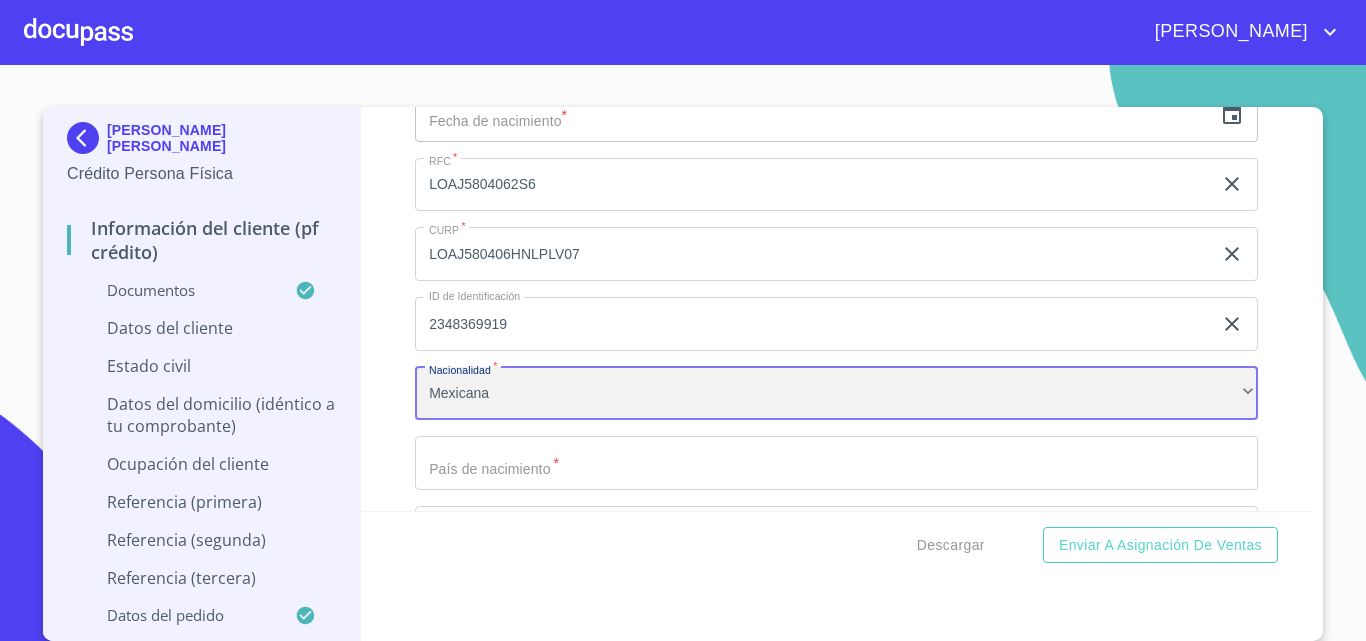 scroll, scrollTop: 6718, scrollLeft: 0, axis: vertical 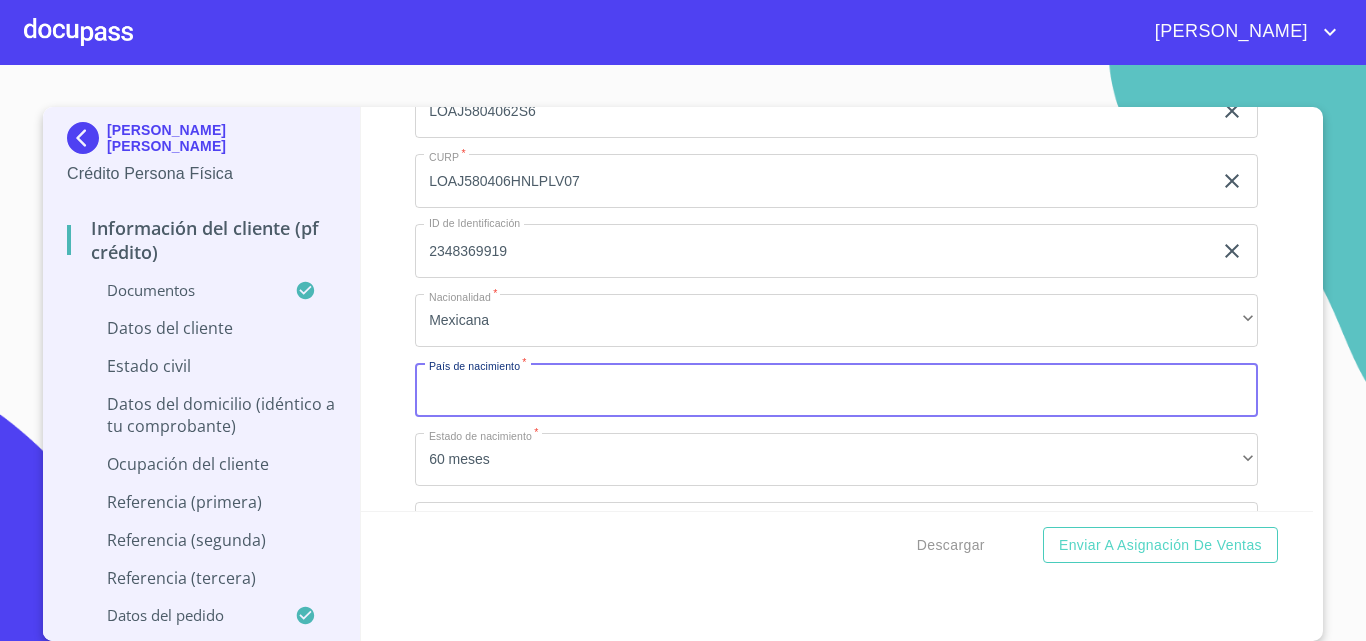 click on "Documento de identificación.   *" at bounding box center (836, 390) 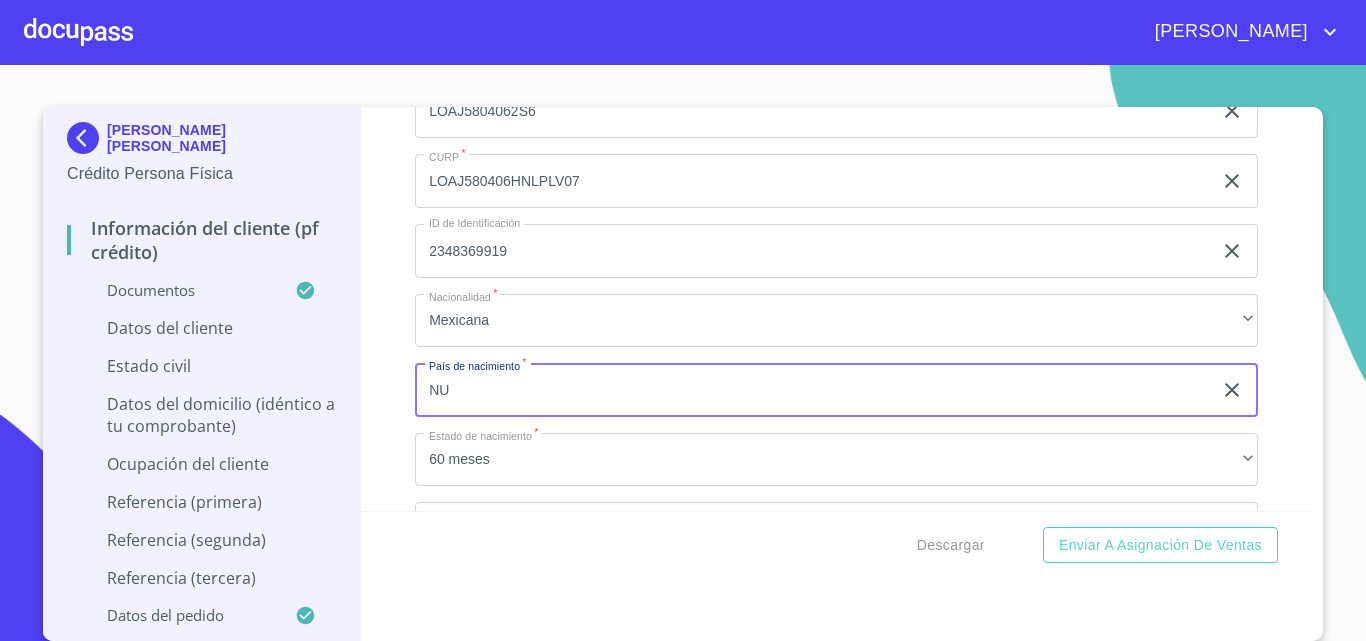 type on "N" 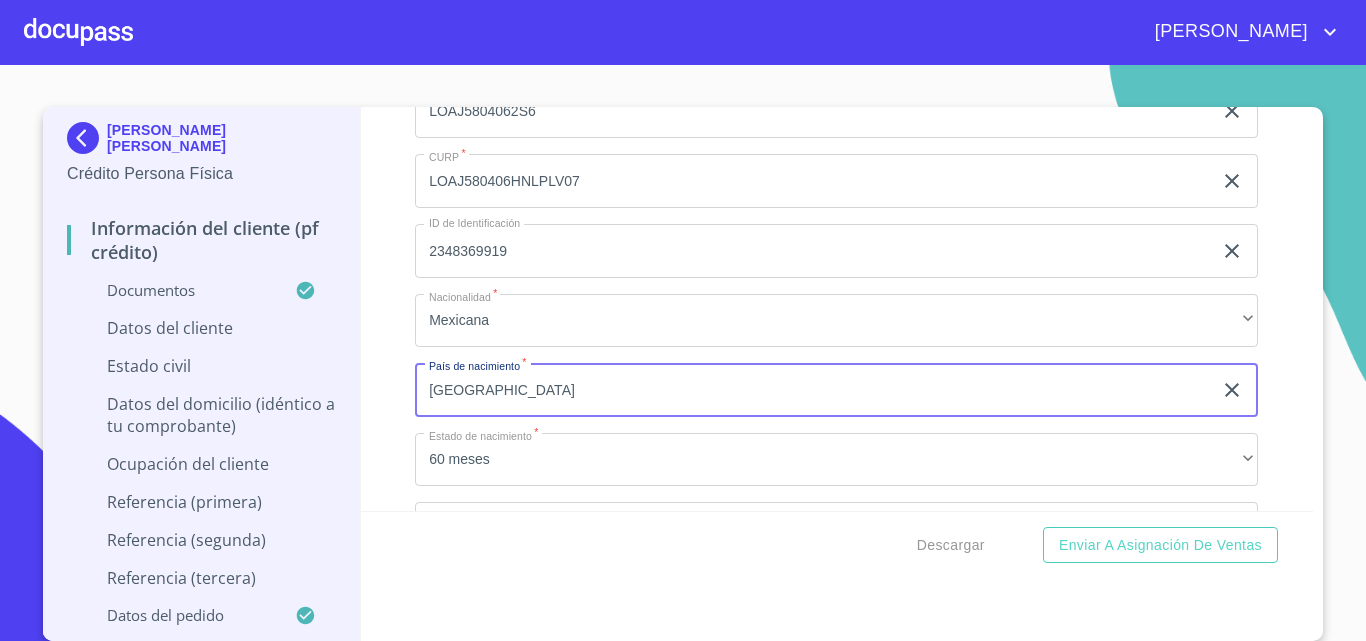 type on "[GEOGRAPHIC_DATA]" 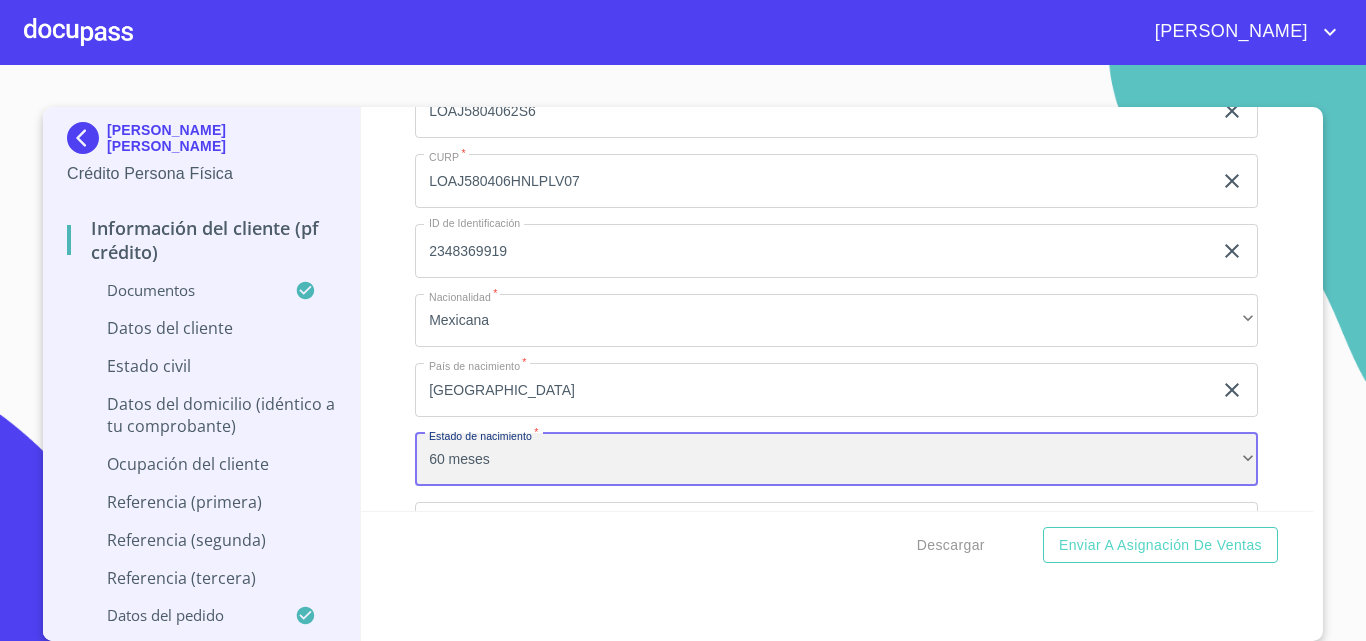 click on "60 meses" at bounding box center (836, 460) 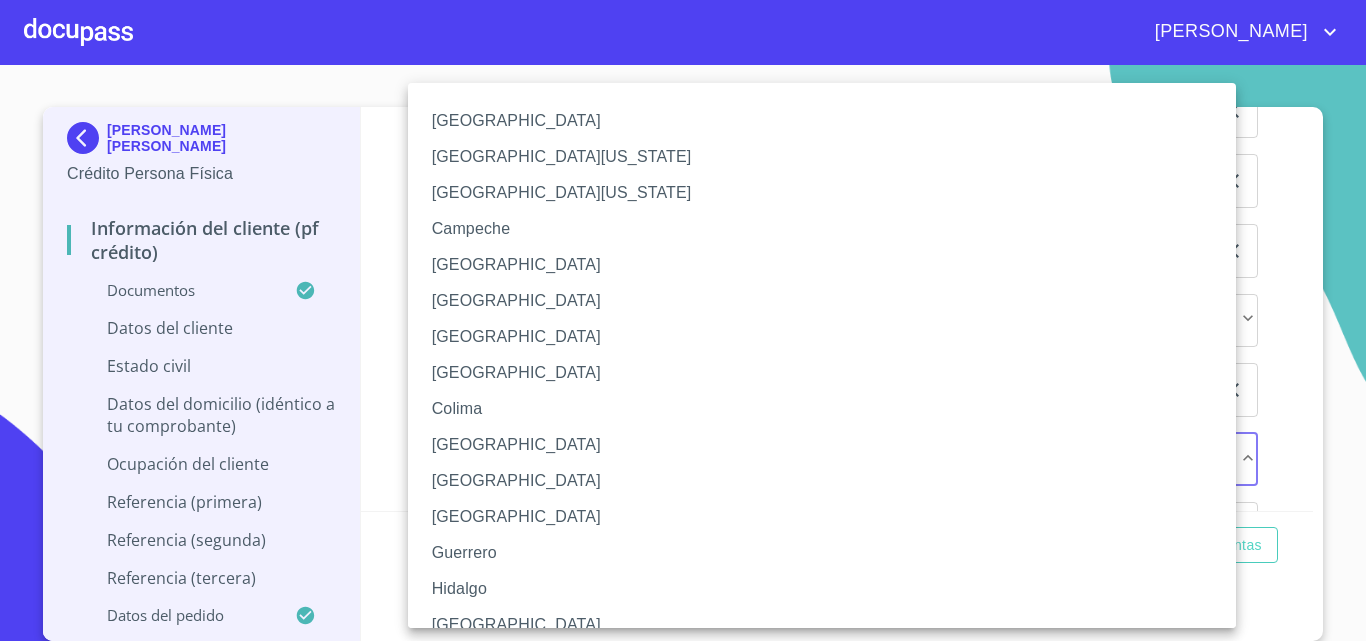 type 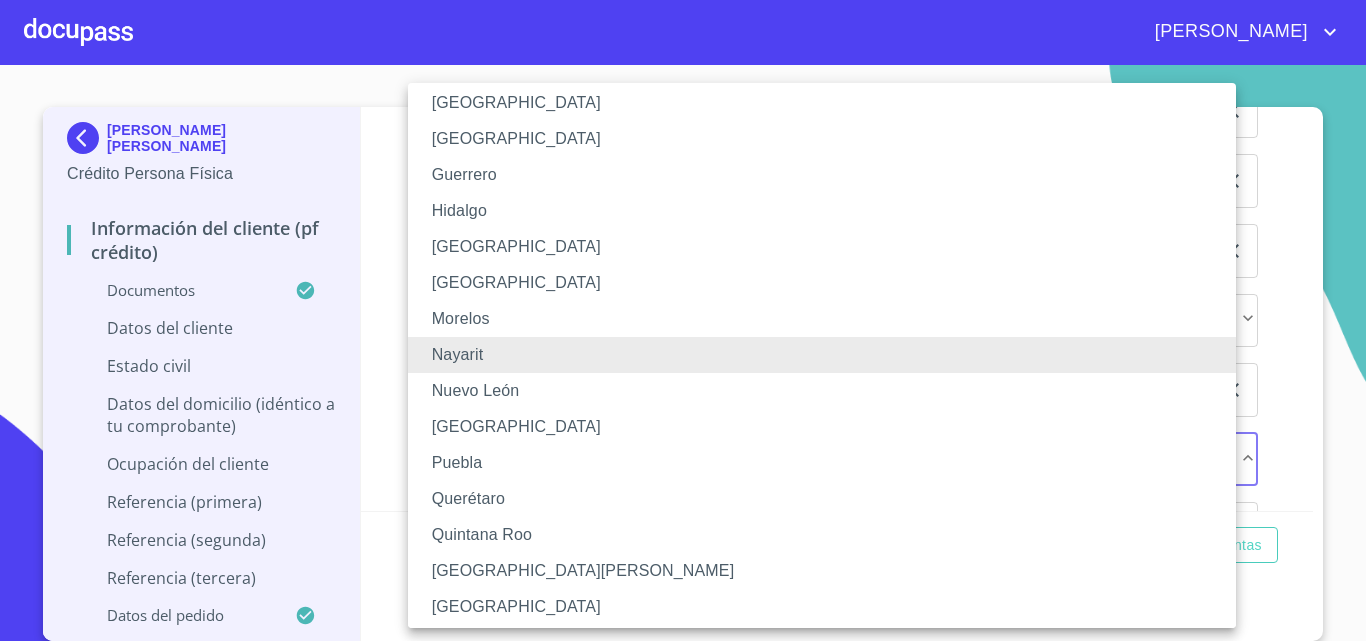 type 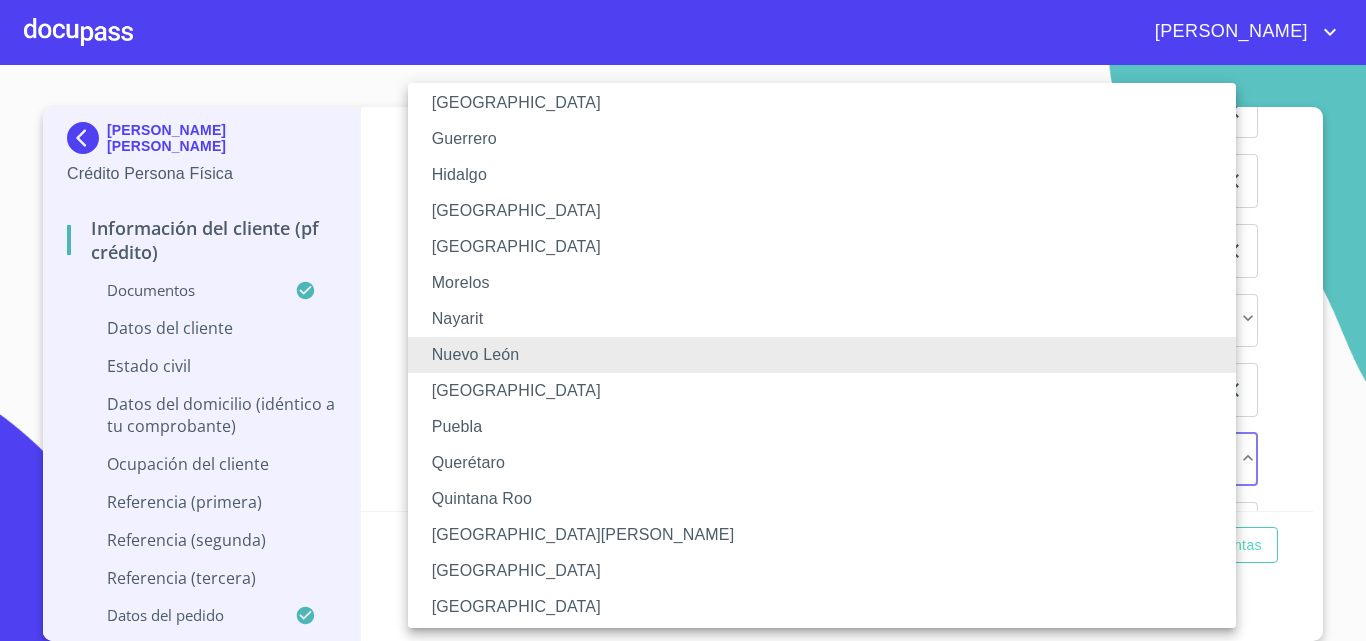 type 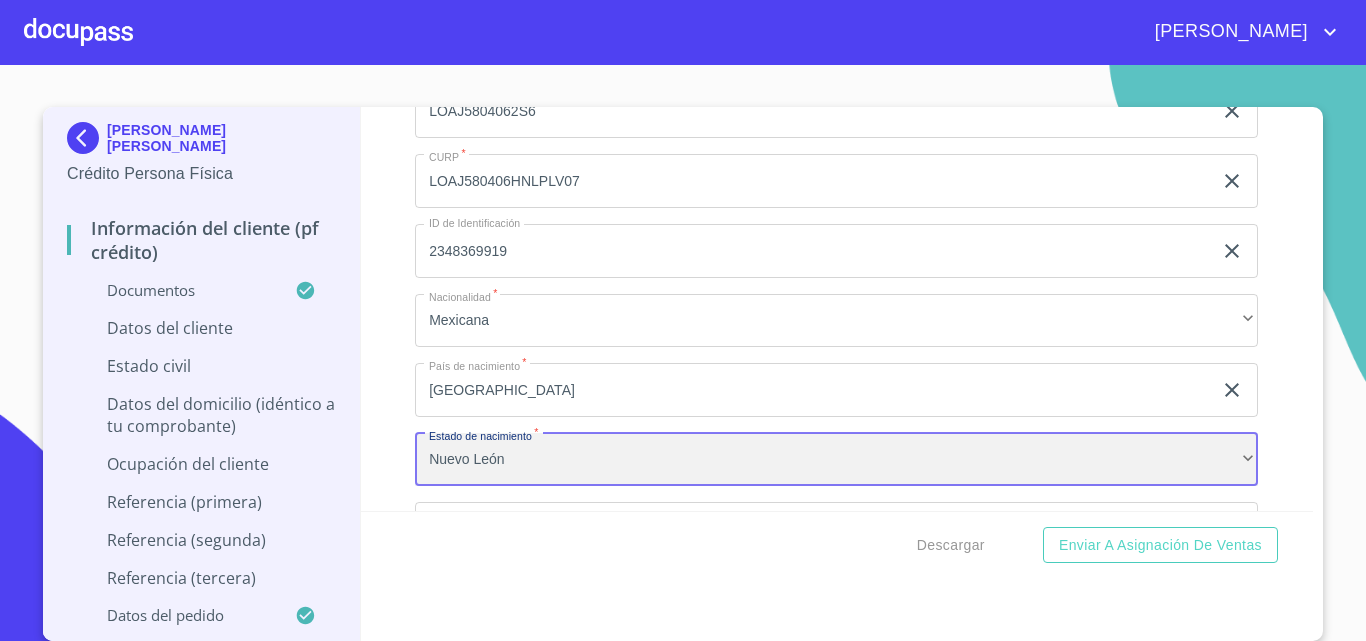scroll, scrollTop: 413, scrollLeft: 0, axis: vertical 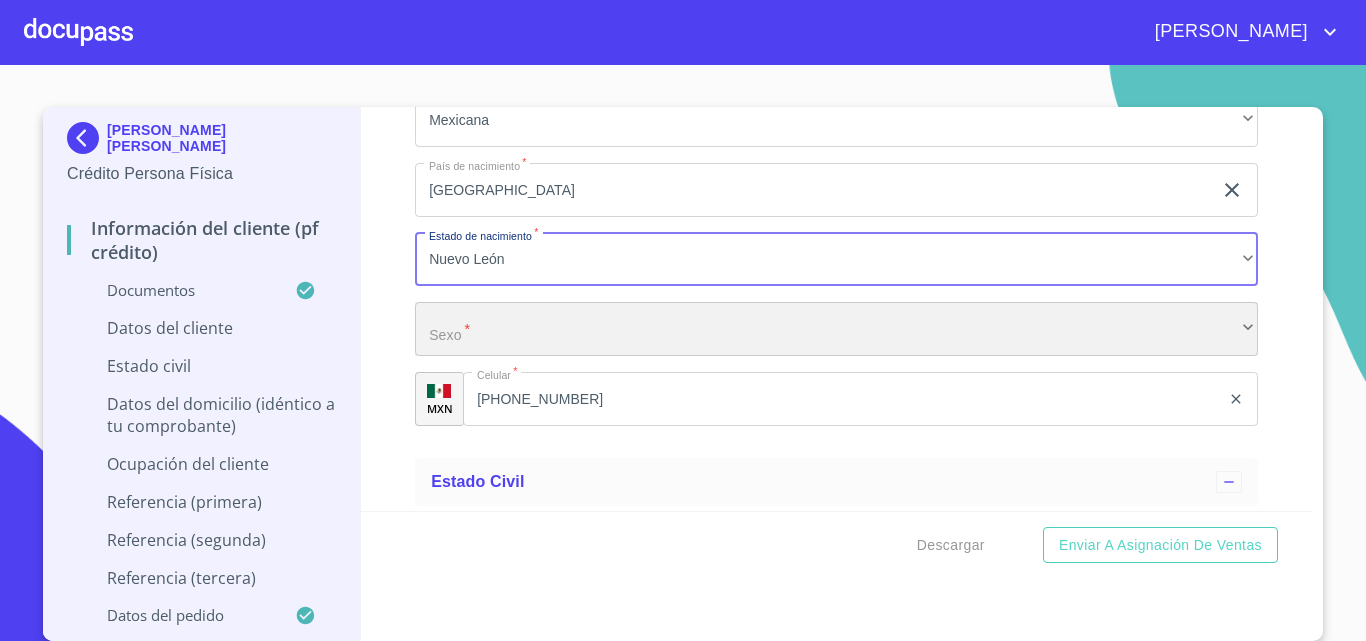 click on "​" at bounding box center (836, 329) 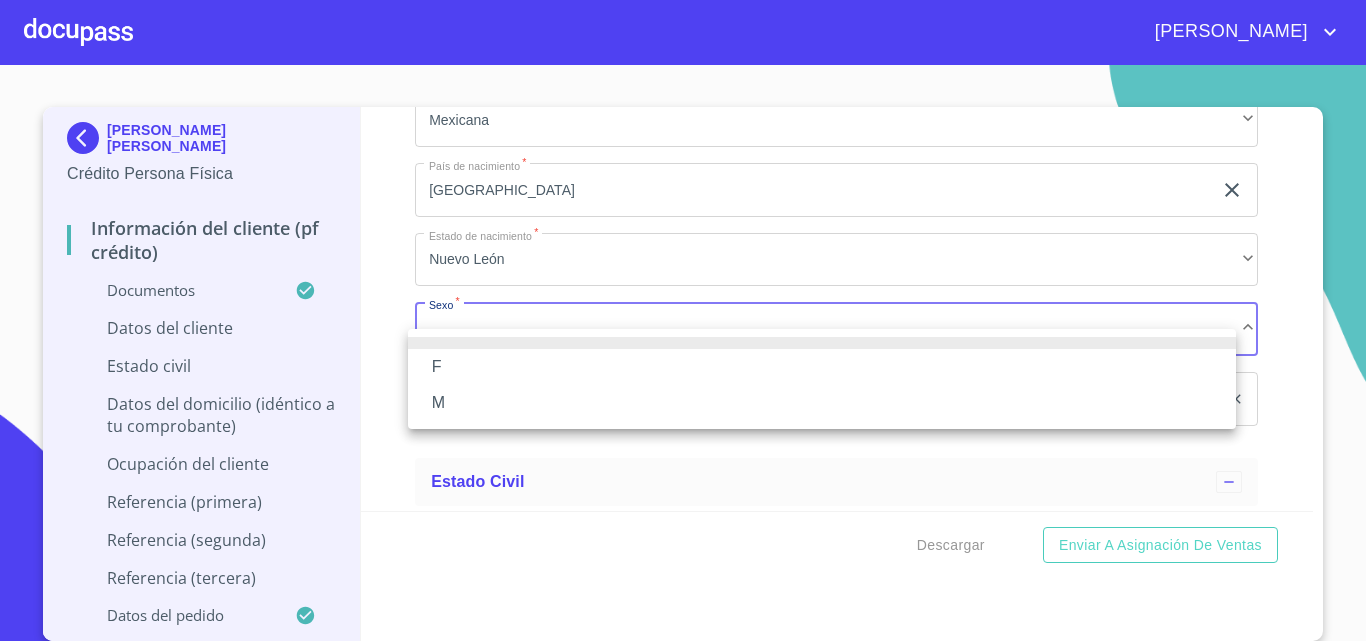 click on "M" at bounding box center (822, 403) 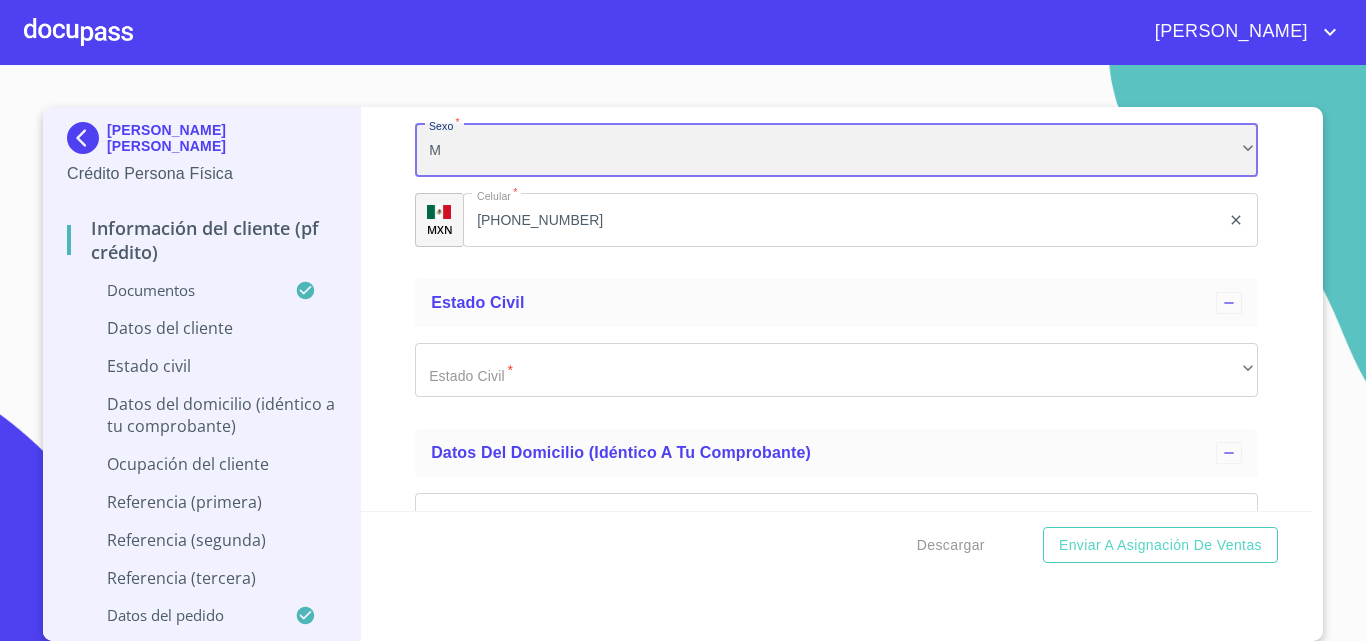 scroll, scrollTop: 7118, scrollLeft: 0, axis: vertical 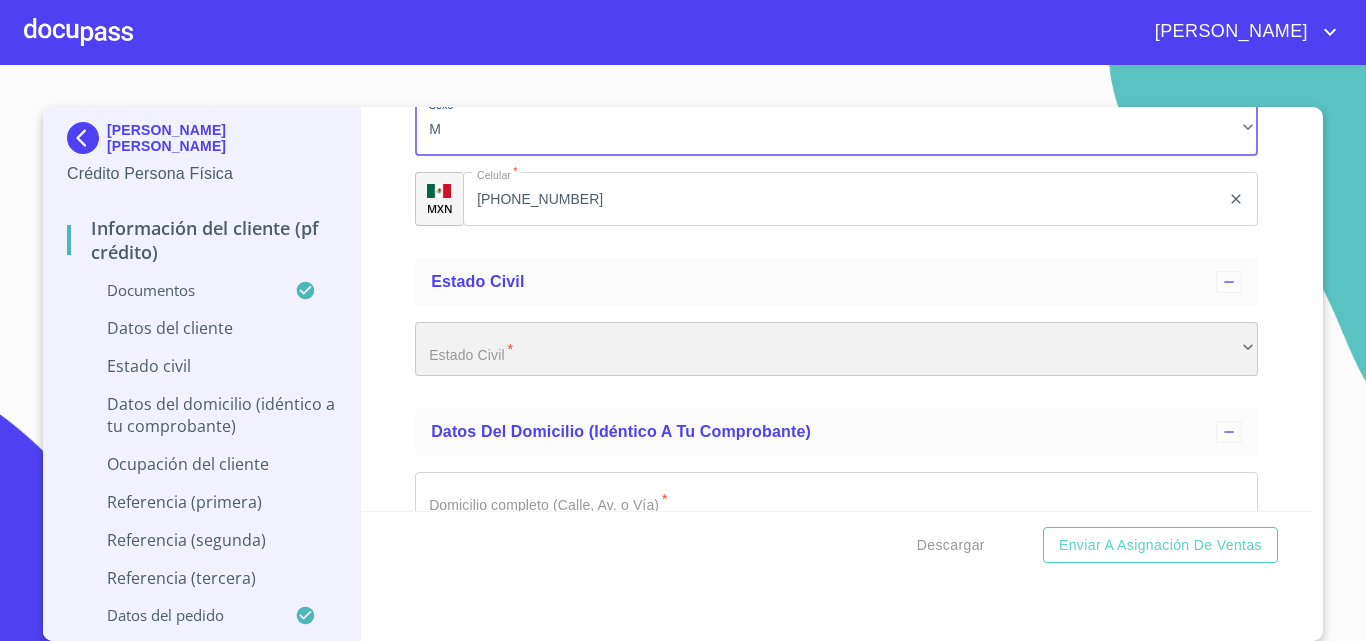 click on "​" at bounding box center [836, 349] 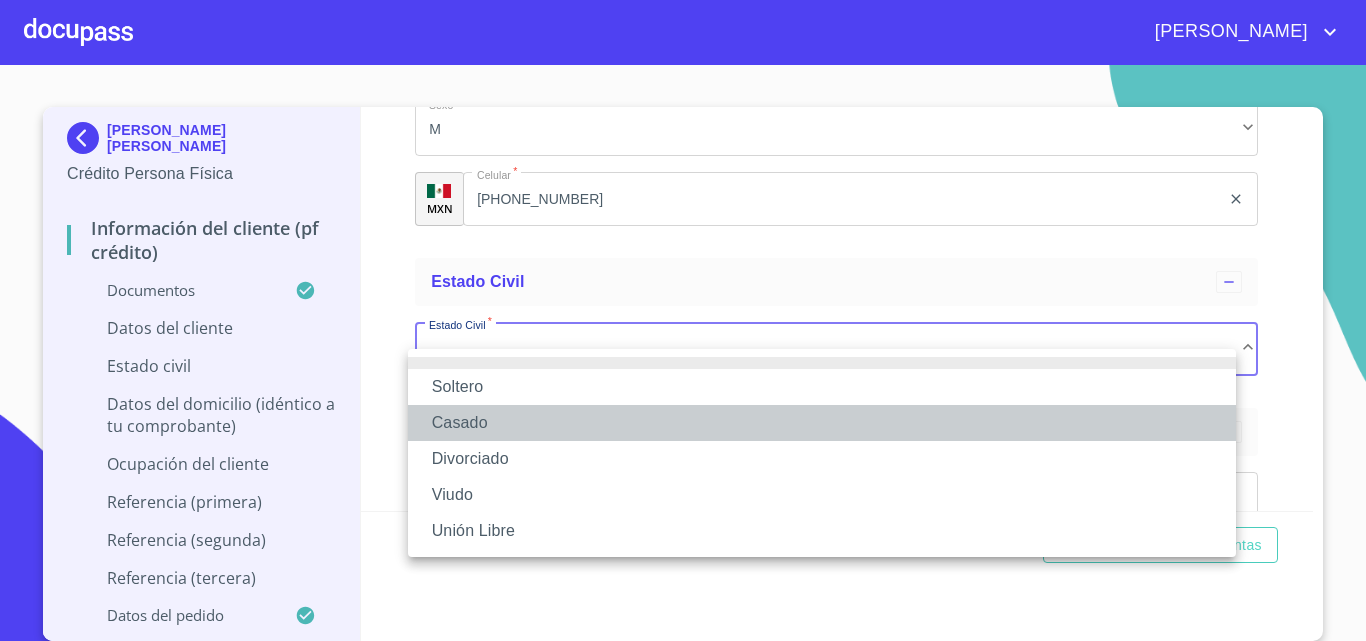 click on "Casado" at bounding box center [822, 423] 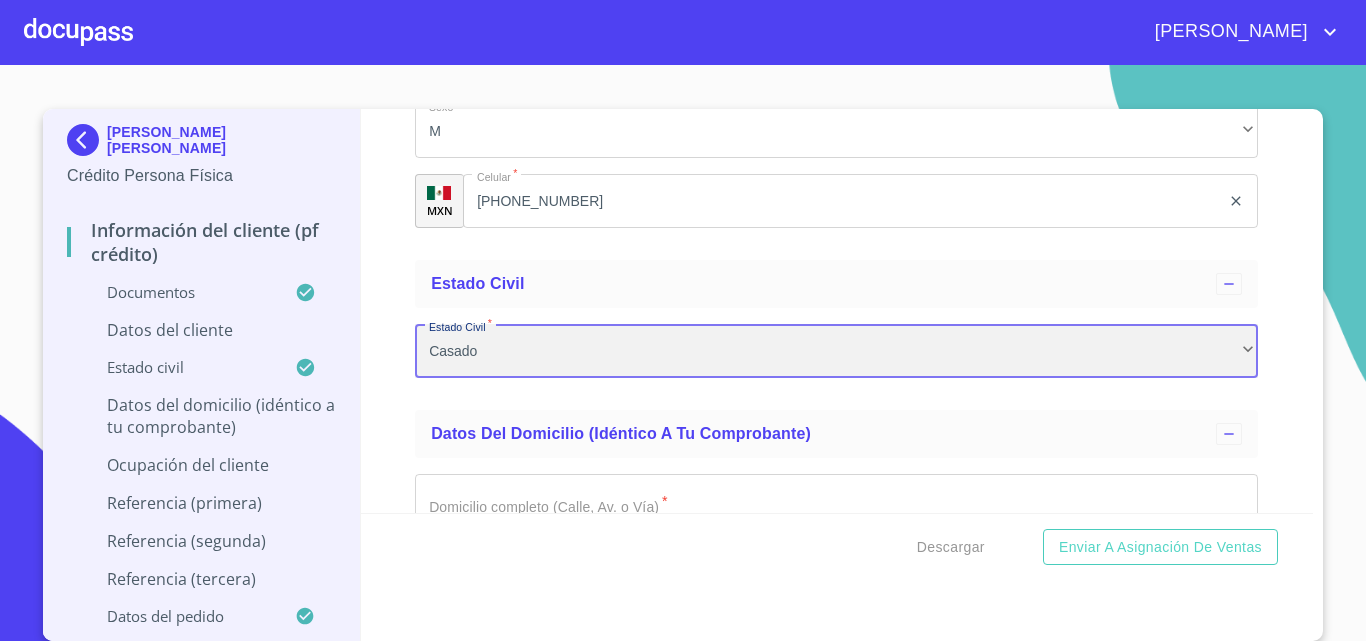 scroll, scrollTop: 6, scrollLeft: 0, axis: vertical 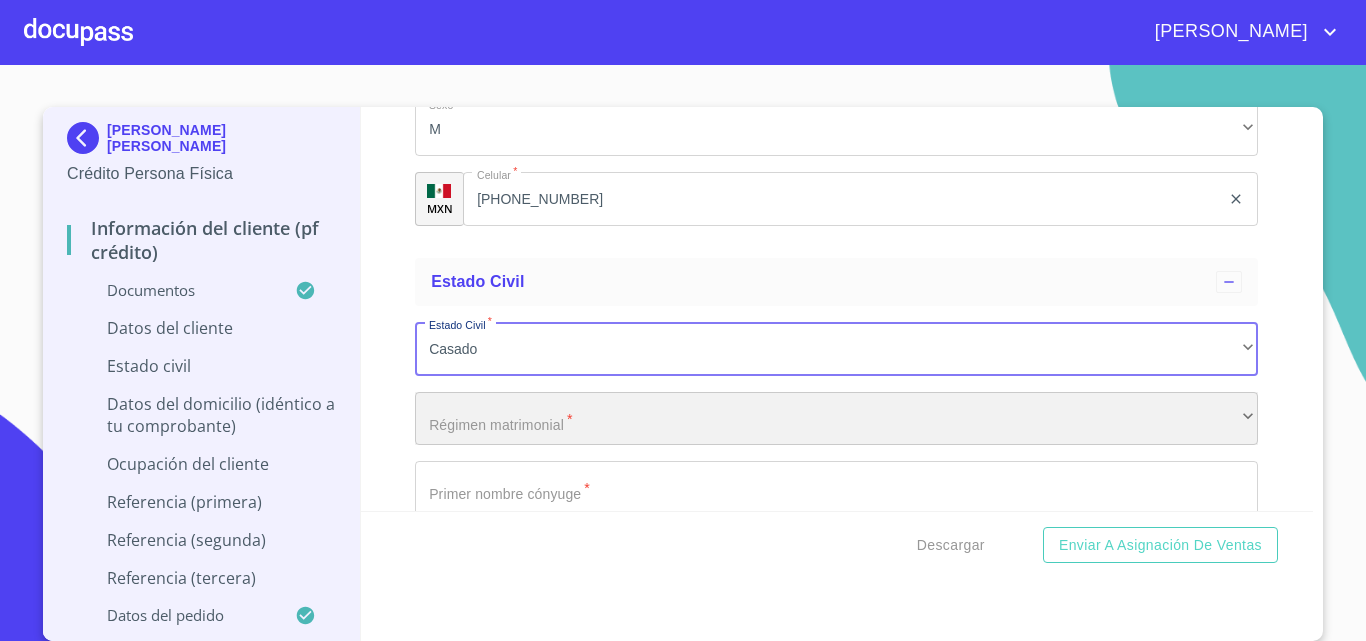 click on "​" at bounding box center (836, 419) 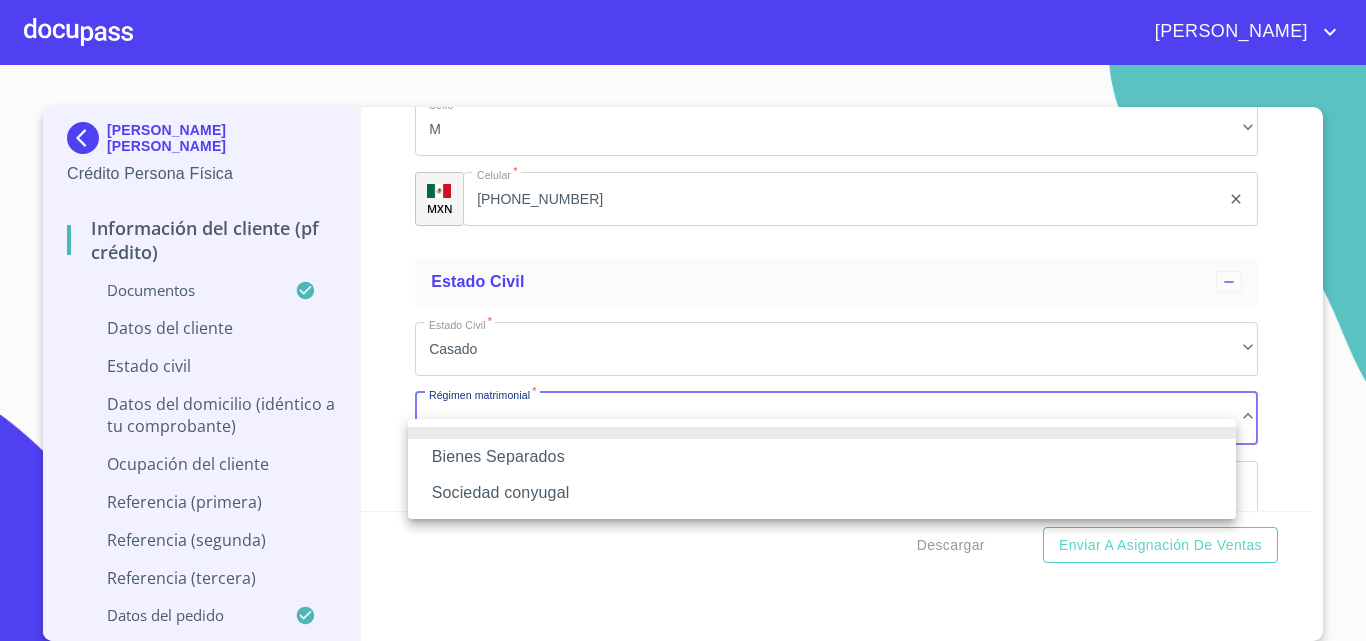 click on "Sociedad conyugal" at bounding box center (822, 493) 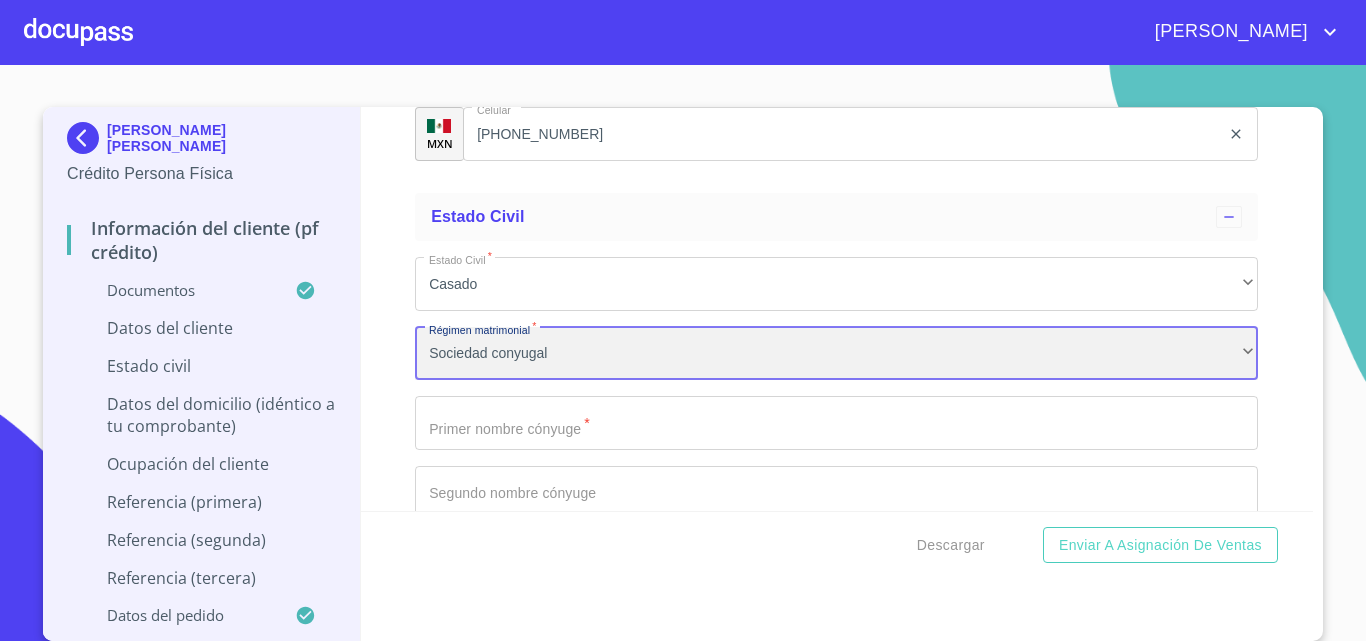 scroll, scrollTop: 7218, scrollLeft: 0, axis: vertical 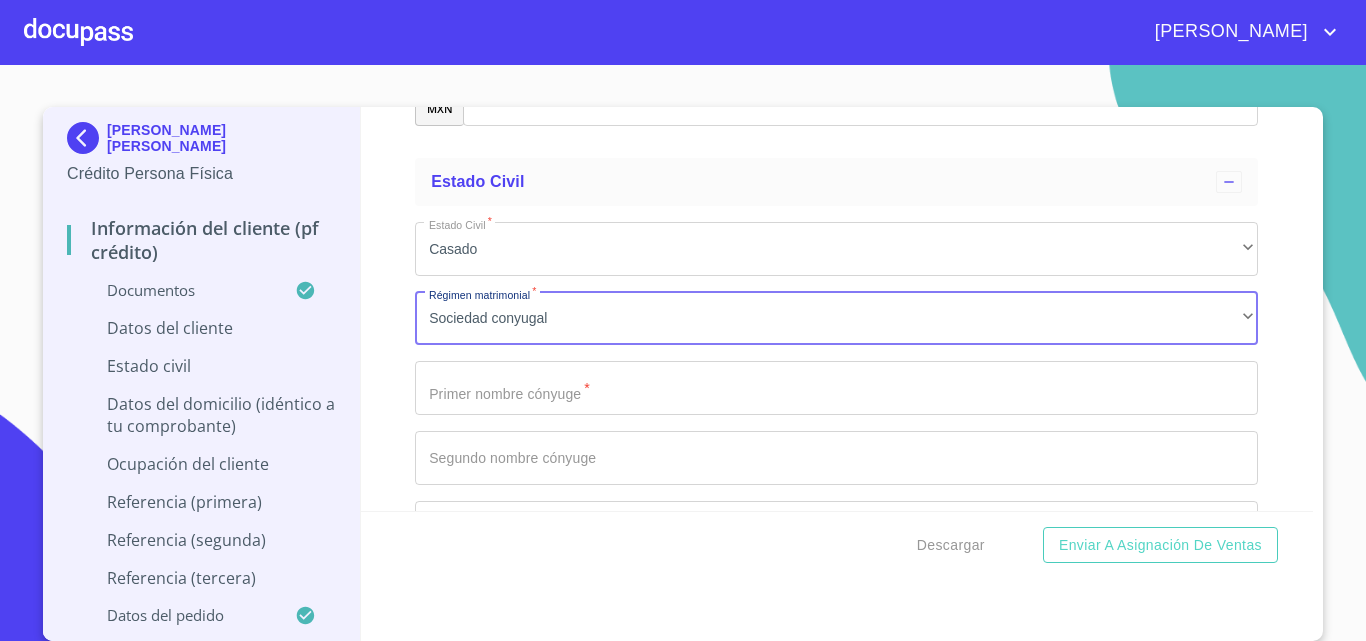click on "Documento de identificación.   *" at bounding box center [813, -736] 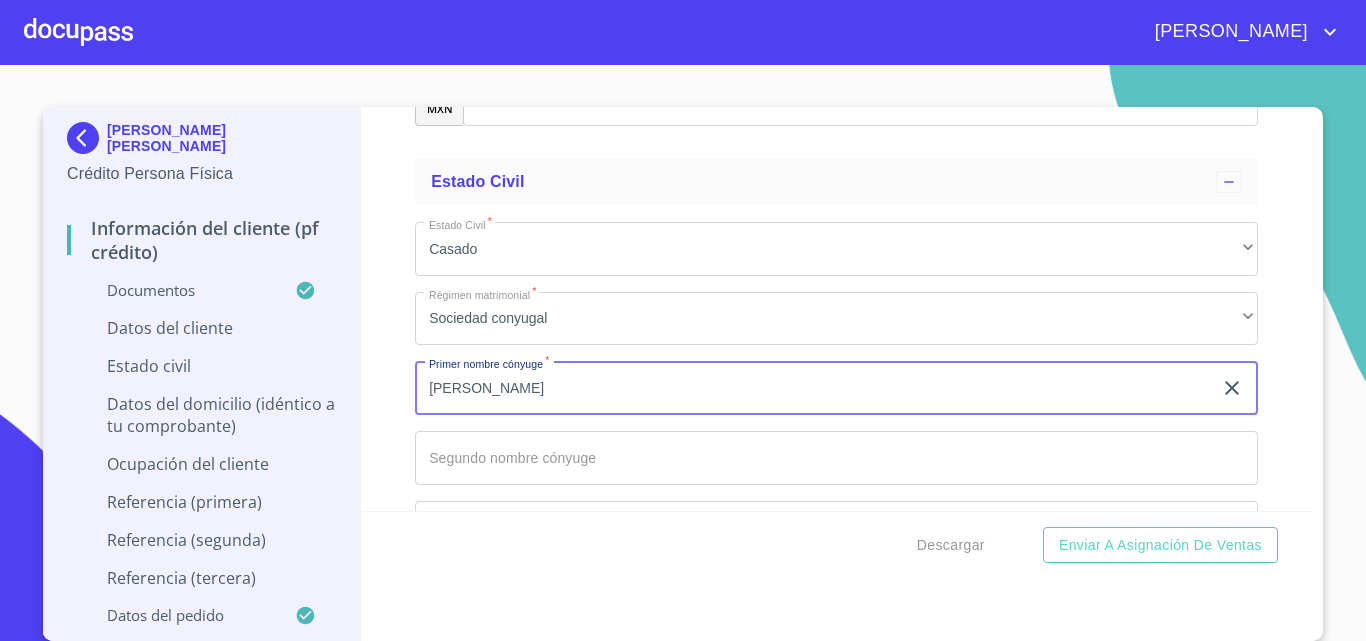type on "[PERSON_NAME]" 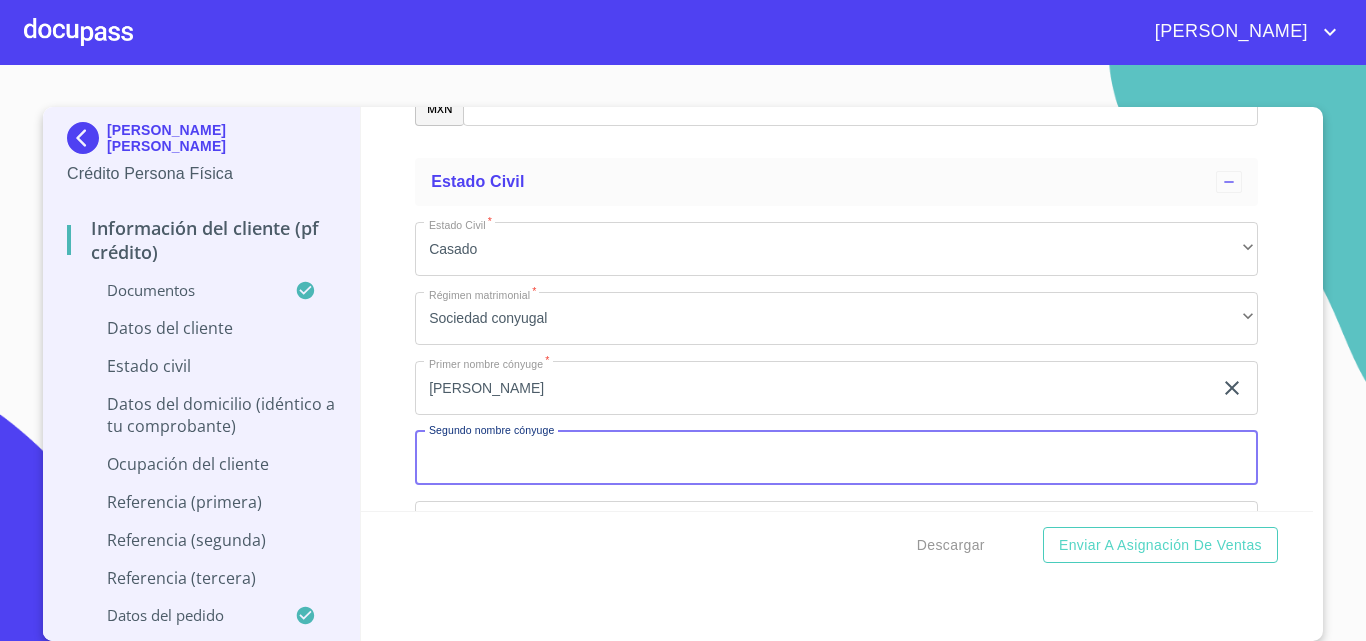 scroll, scrollTop: 7461, scrollLeft: 0, axis: vertical 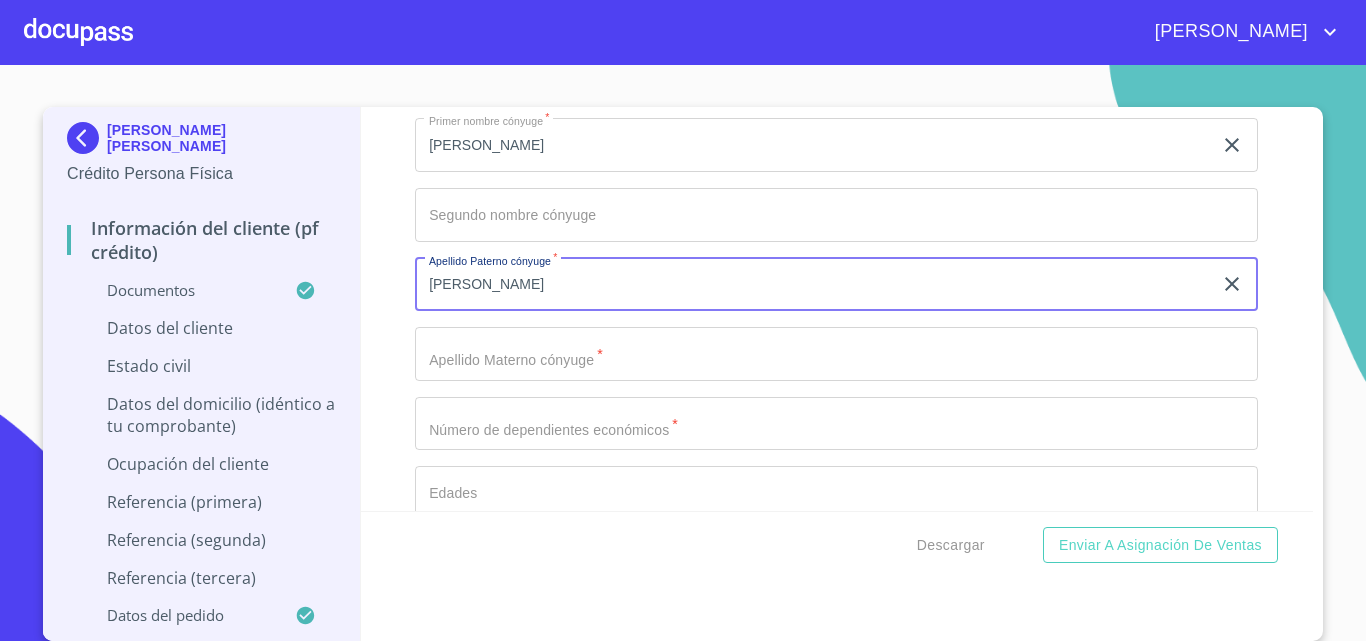 type on "[PERSON_NAME]" 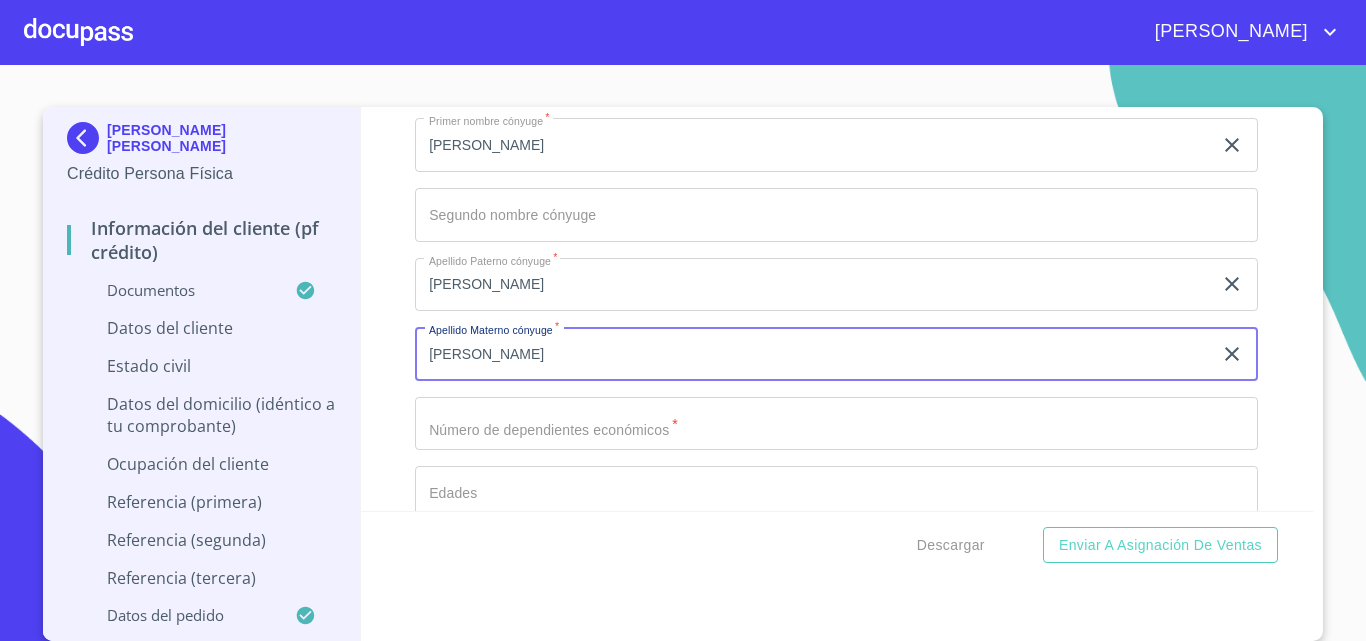 type on "[PERSON_NAME]" 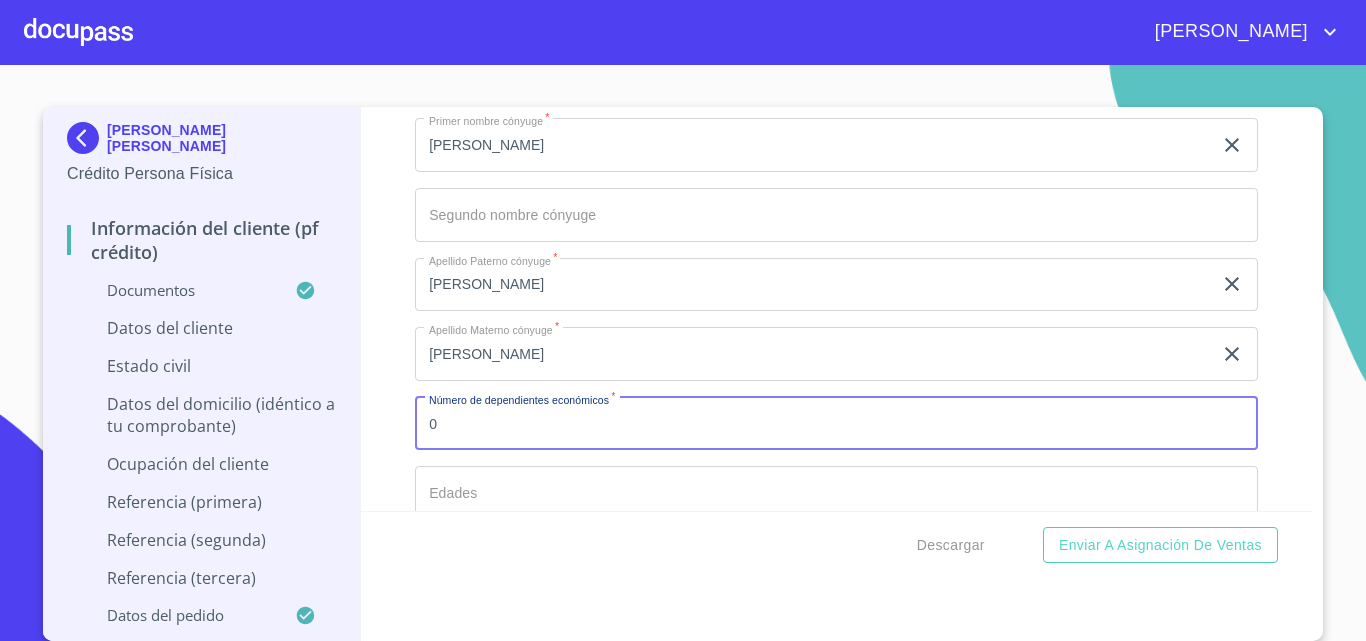 type on "0" 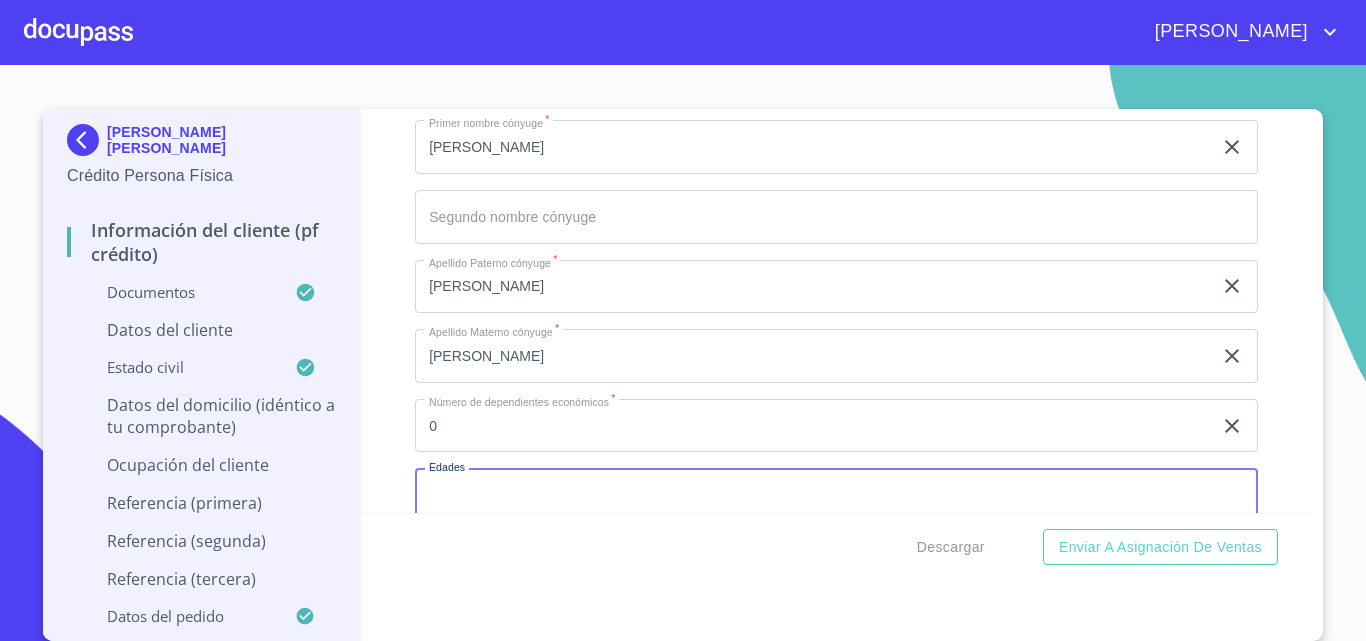 scroll, scrollTop: 7495, scrollLeft: 0, axis: vertical 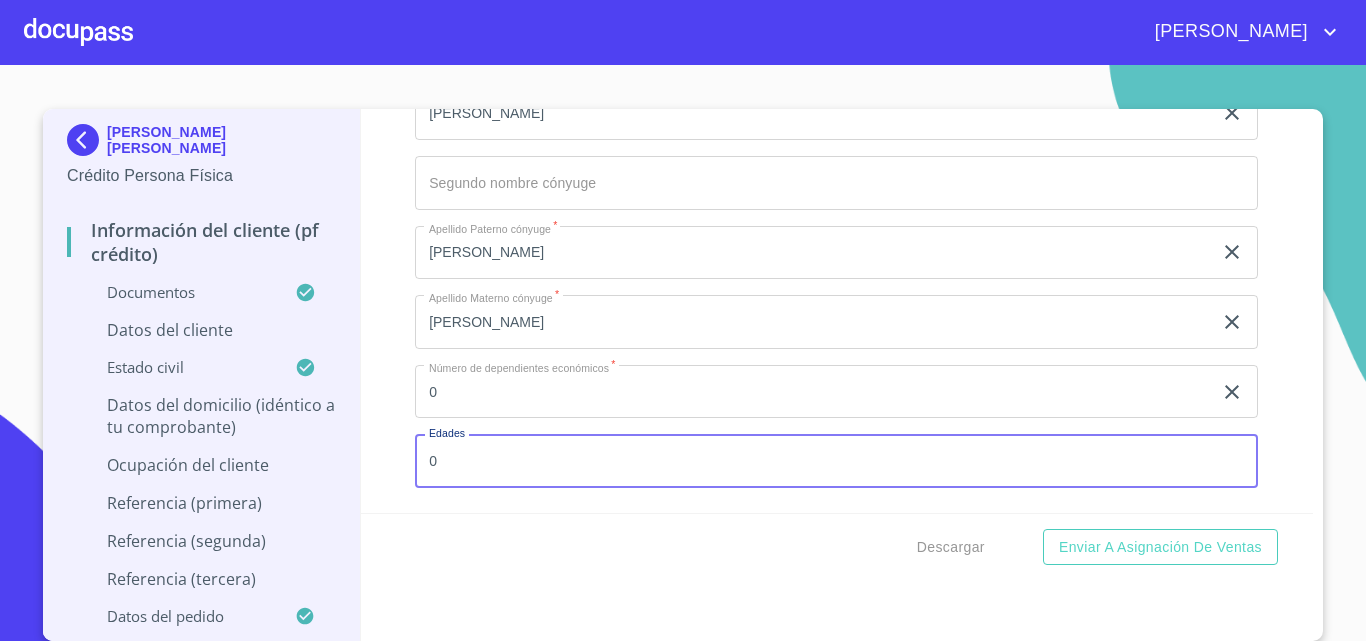 type on "0" 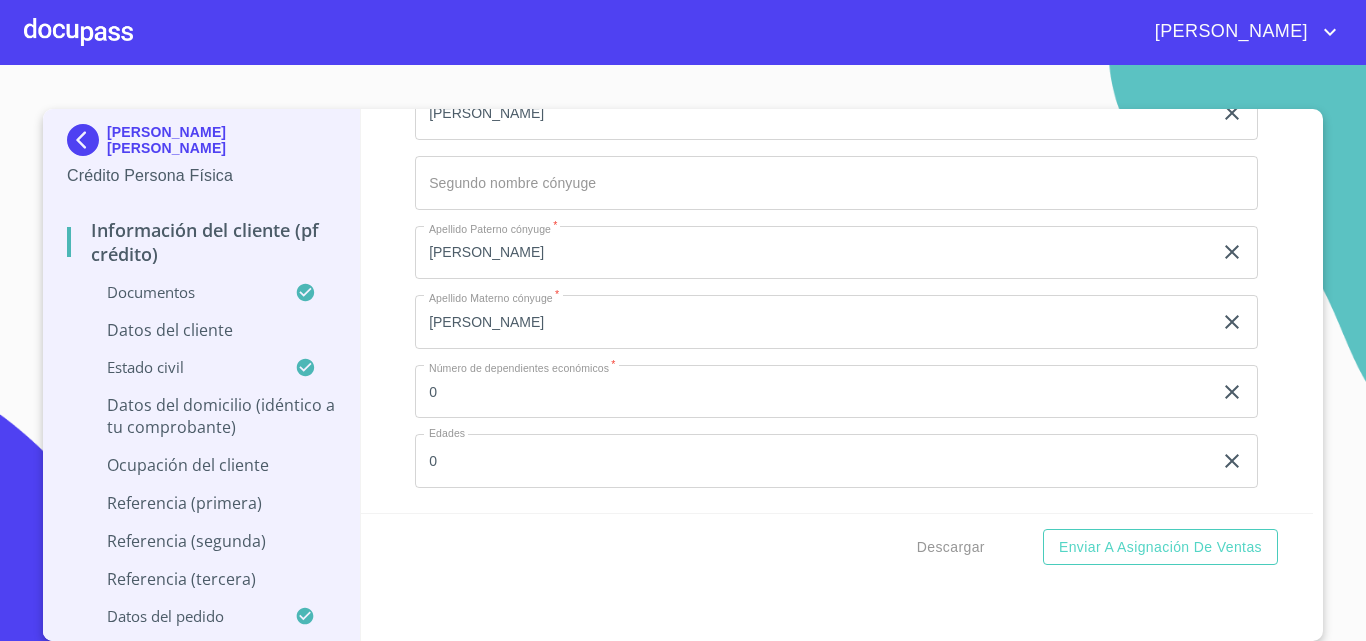 scroll, scrollTop: 7752, scrollLeft: 0, axis: vertical 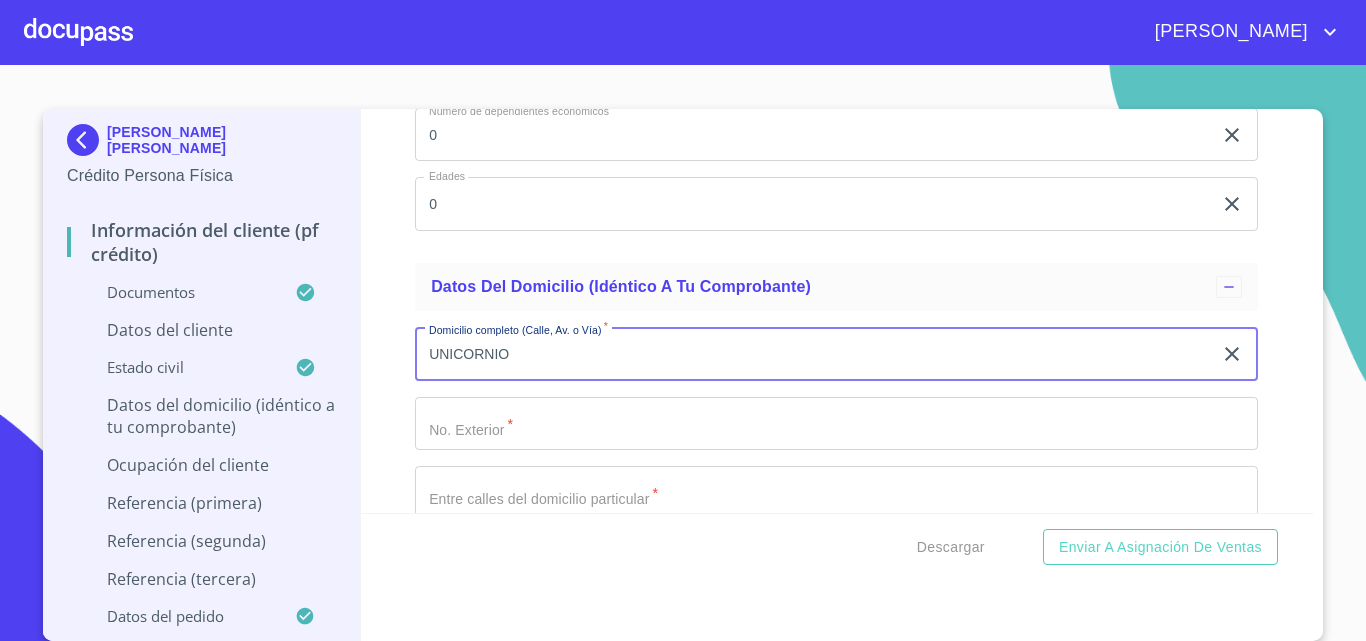 type on "UNICORNIO" 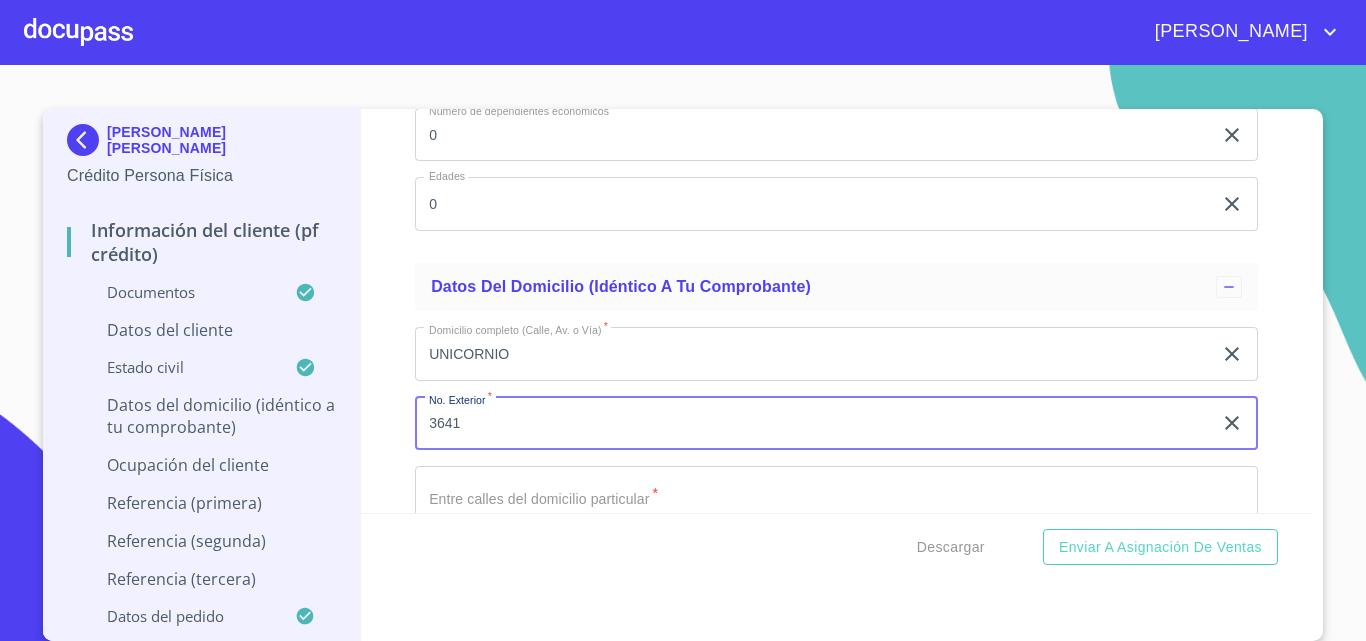 type on "3641" 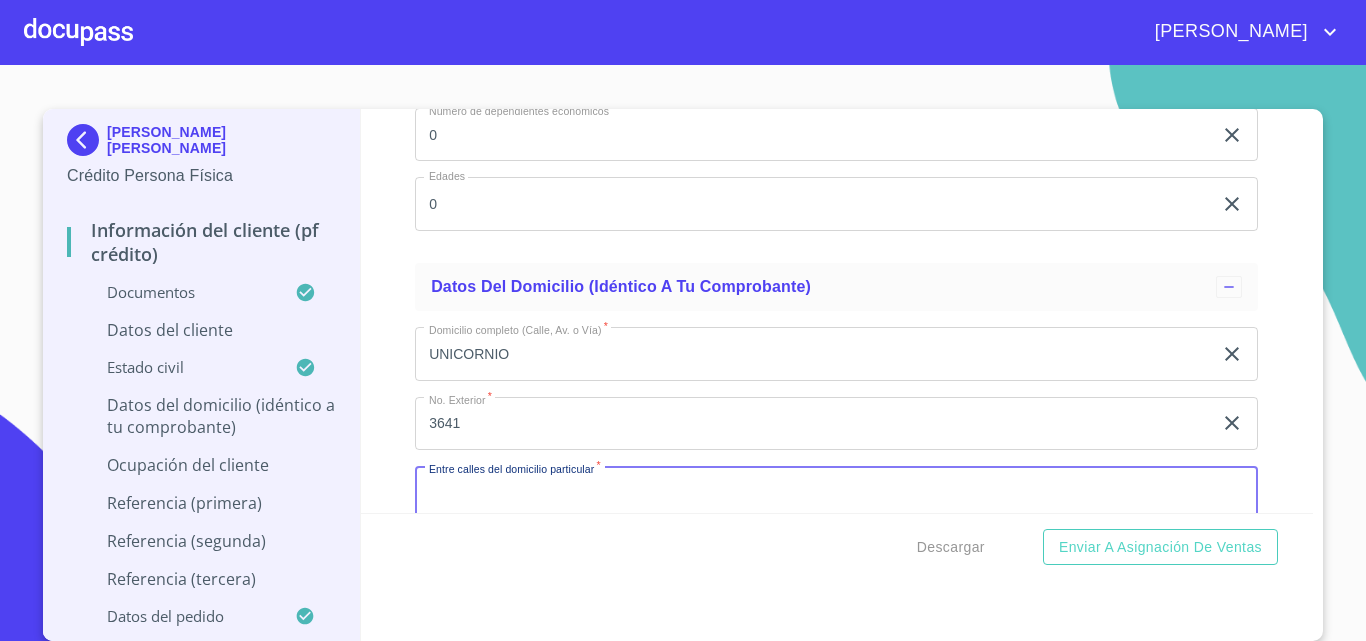 scroll, scrollTop: 7783, scrollLeft: 0, axis: vertical 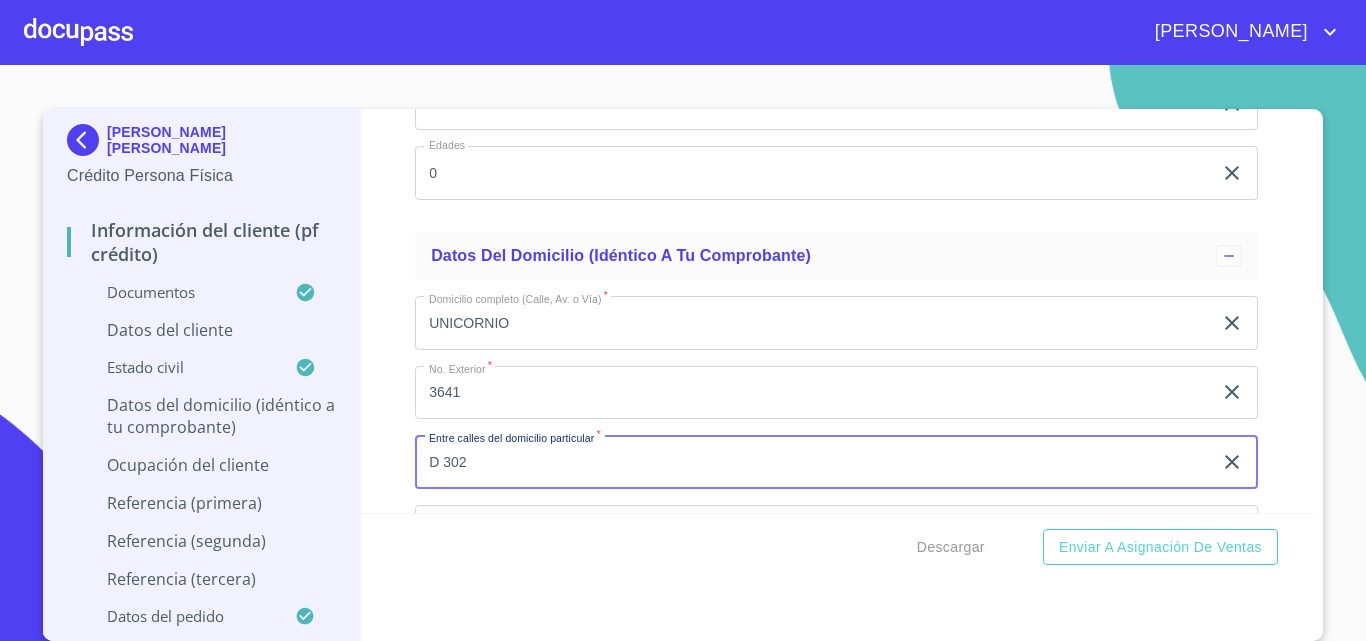 type on "D 302" 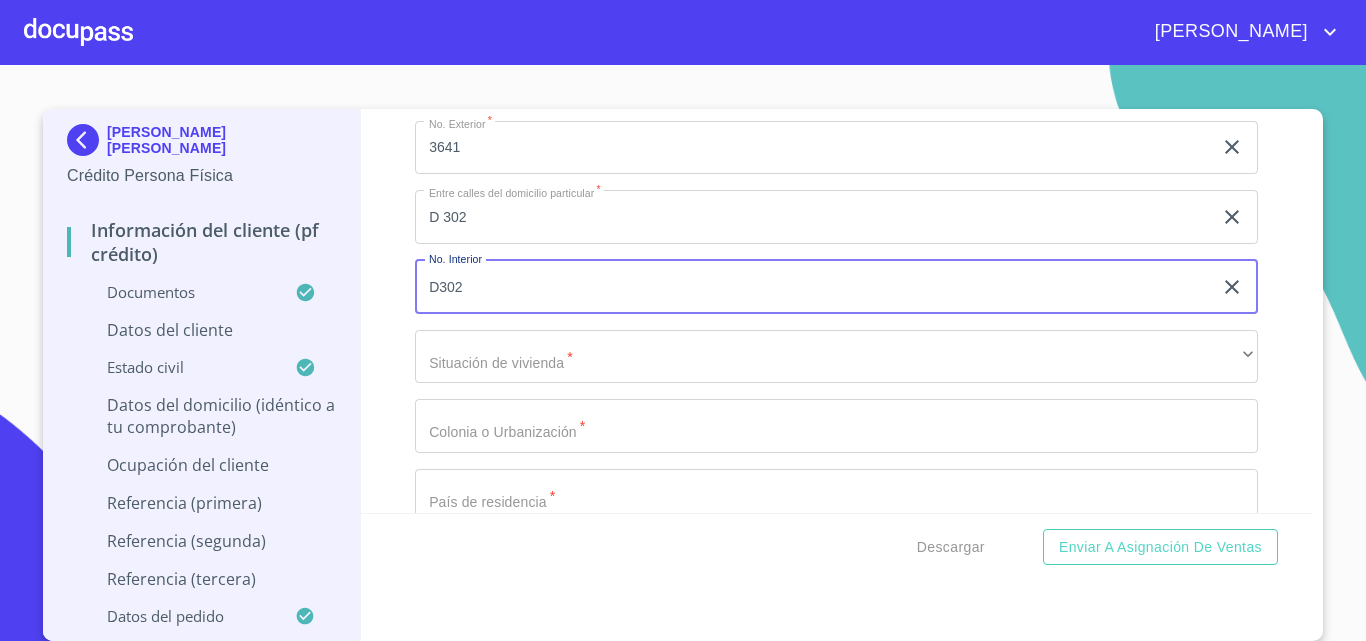 type on "D302" 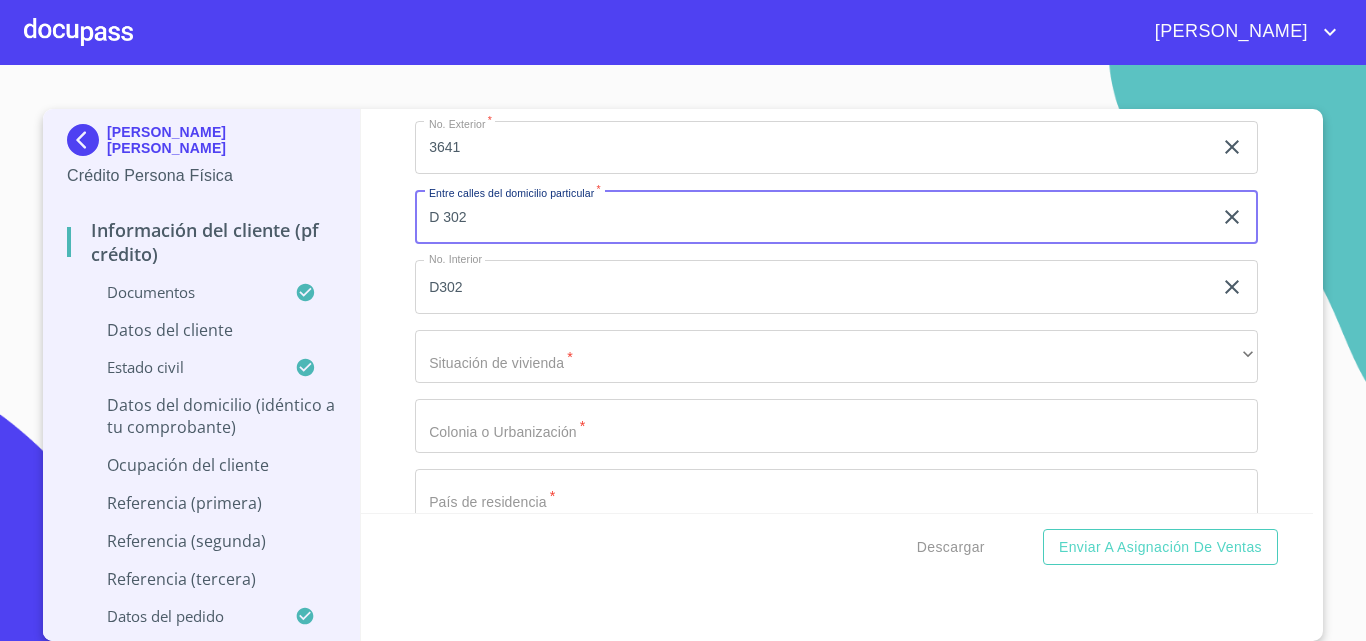 click on "D 302" at bounding box center (813, 217) 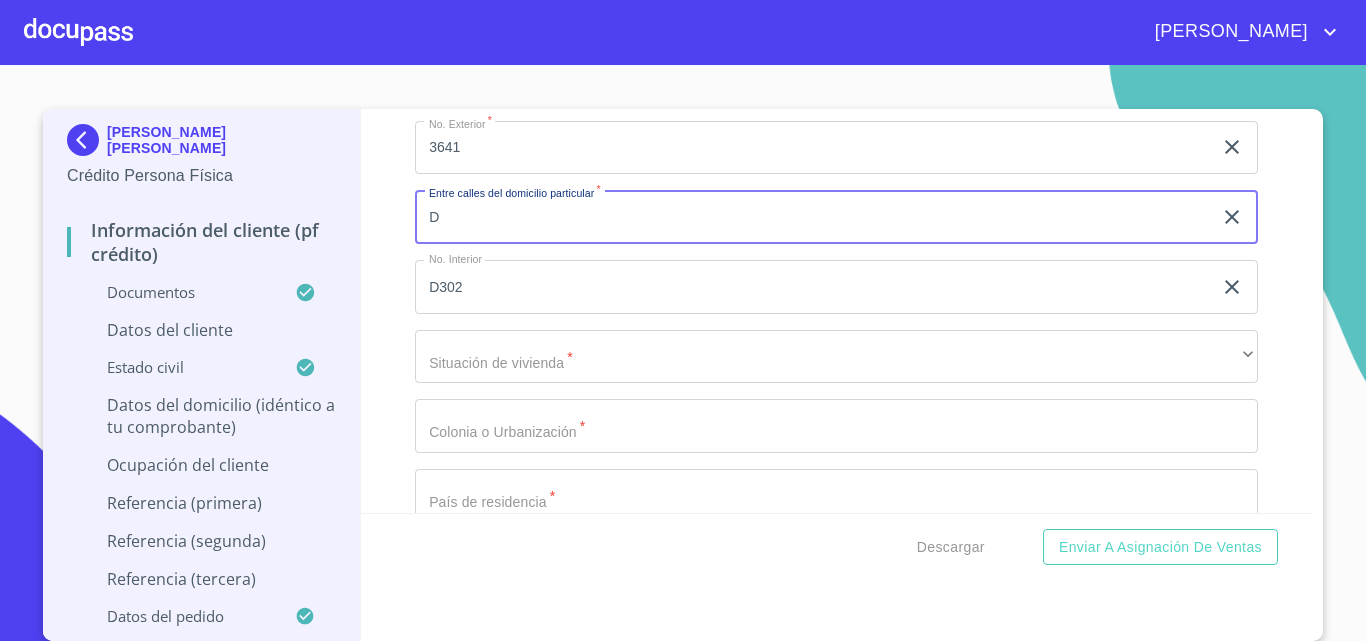 type on "D" 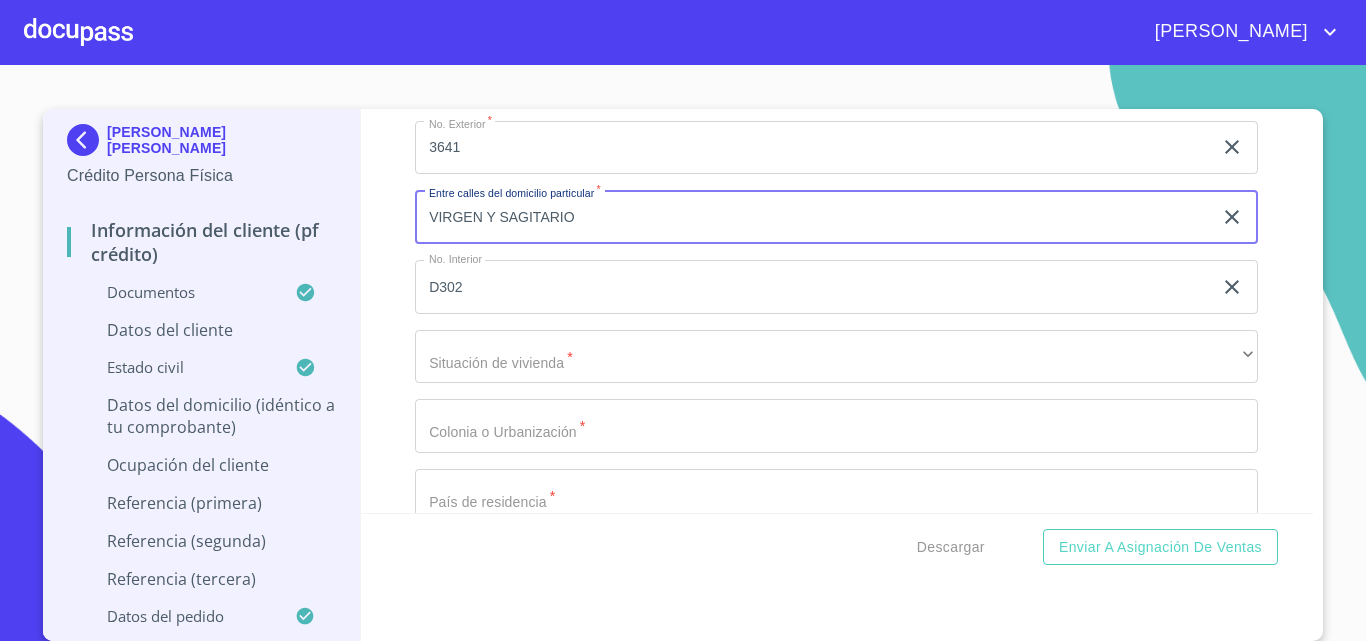type on "VIRGEN Y SAGITARIO" 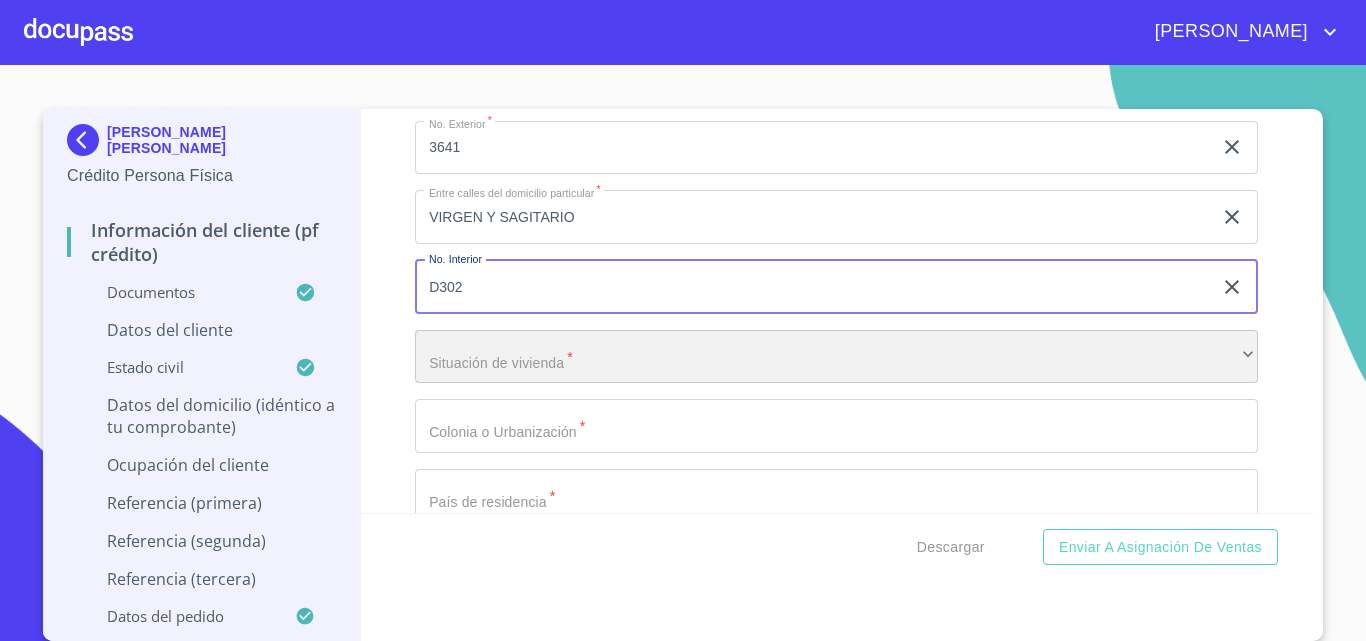click on "​" at bounding box center [836, 357] 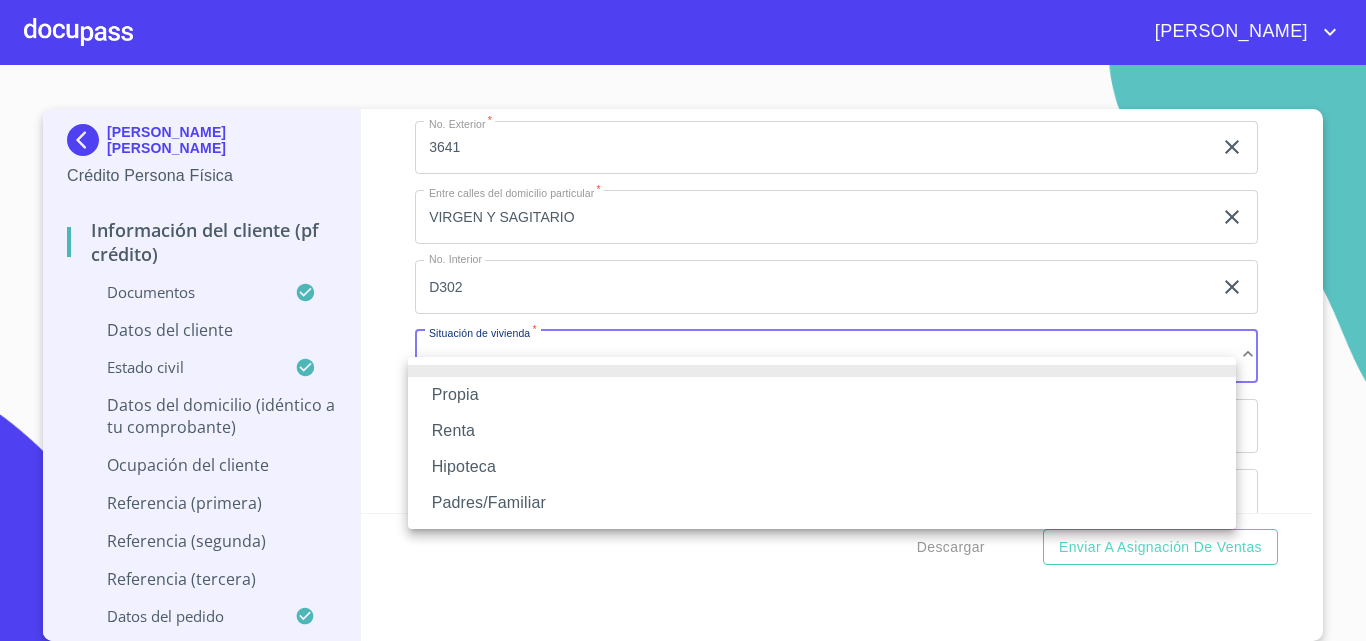 click on "Propia" at bounding box center (822, 395) 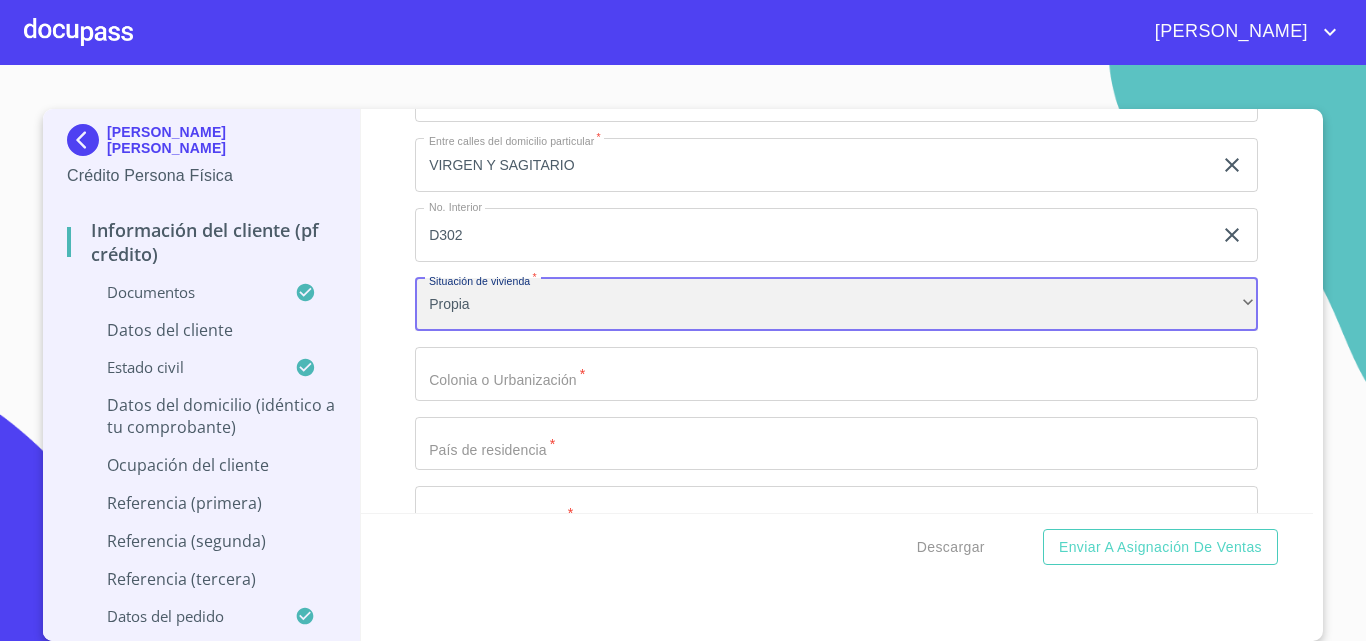 scroll, scrollTop: 8128, scrollLeft: 0, axis: vertical 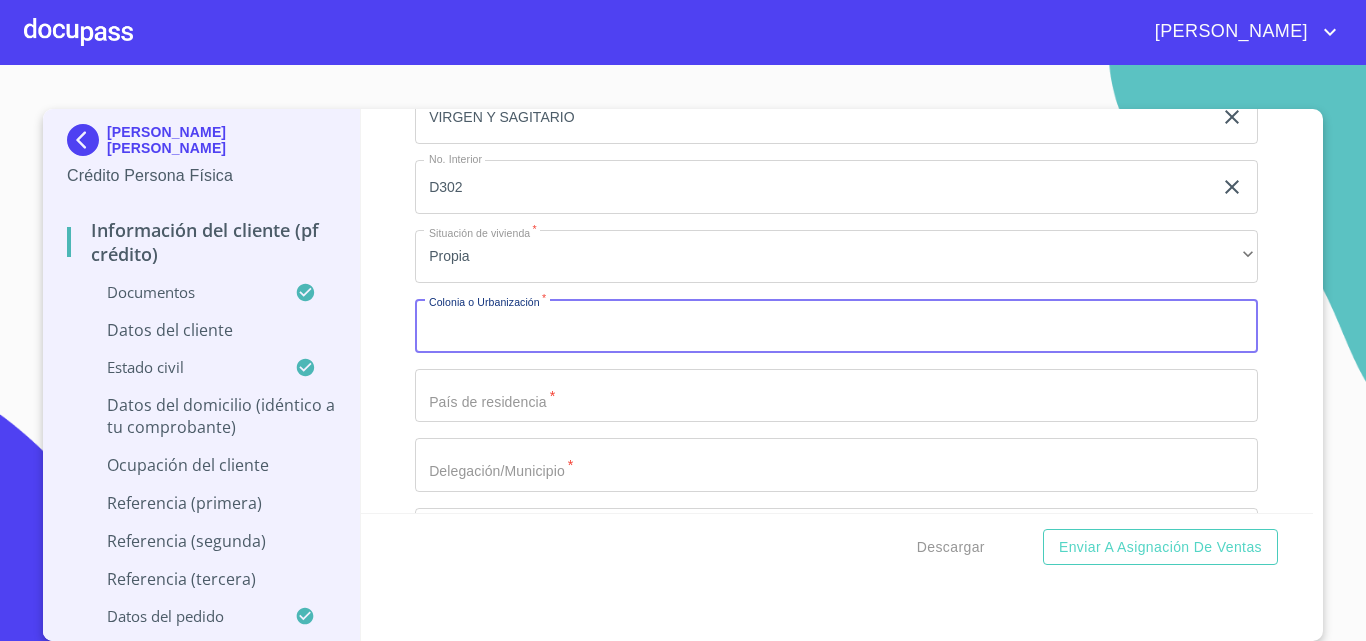 click on "Documento de identificación.   *" at bounding box center [836, 326] 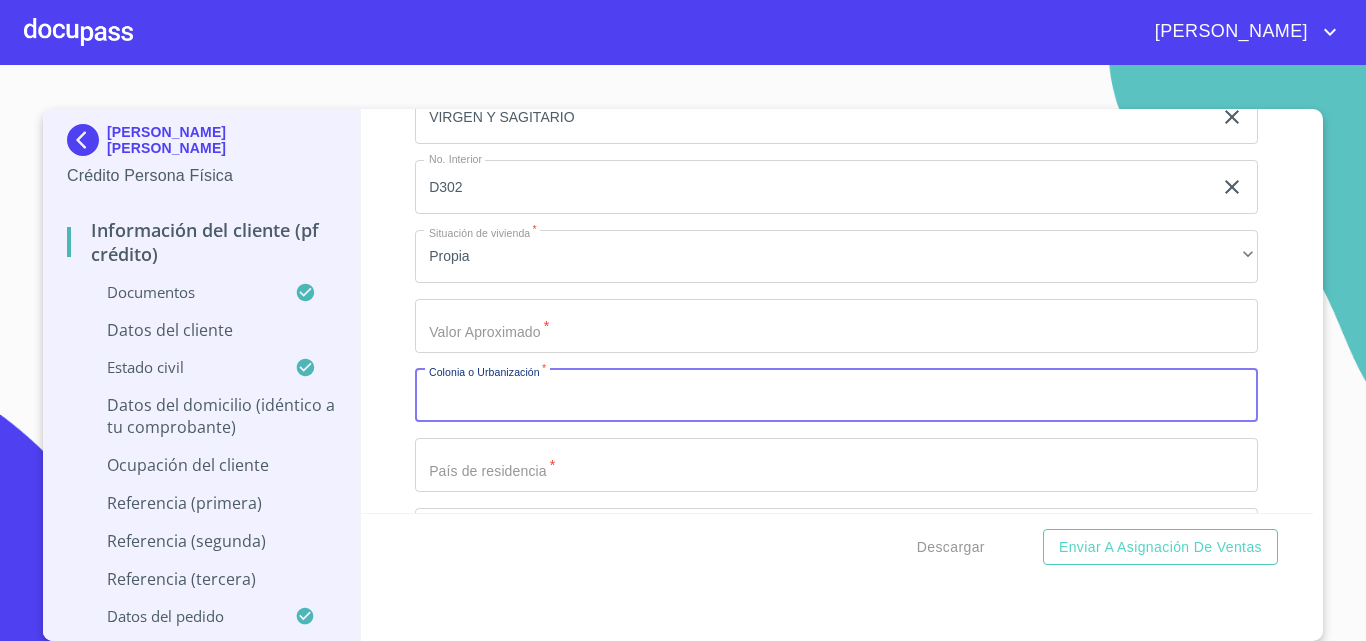 type on "A" 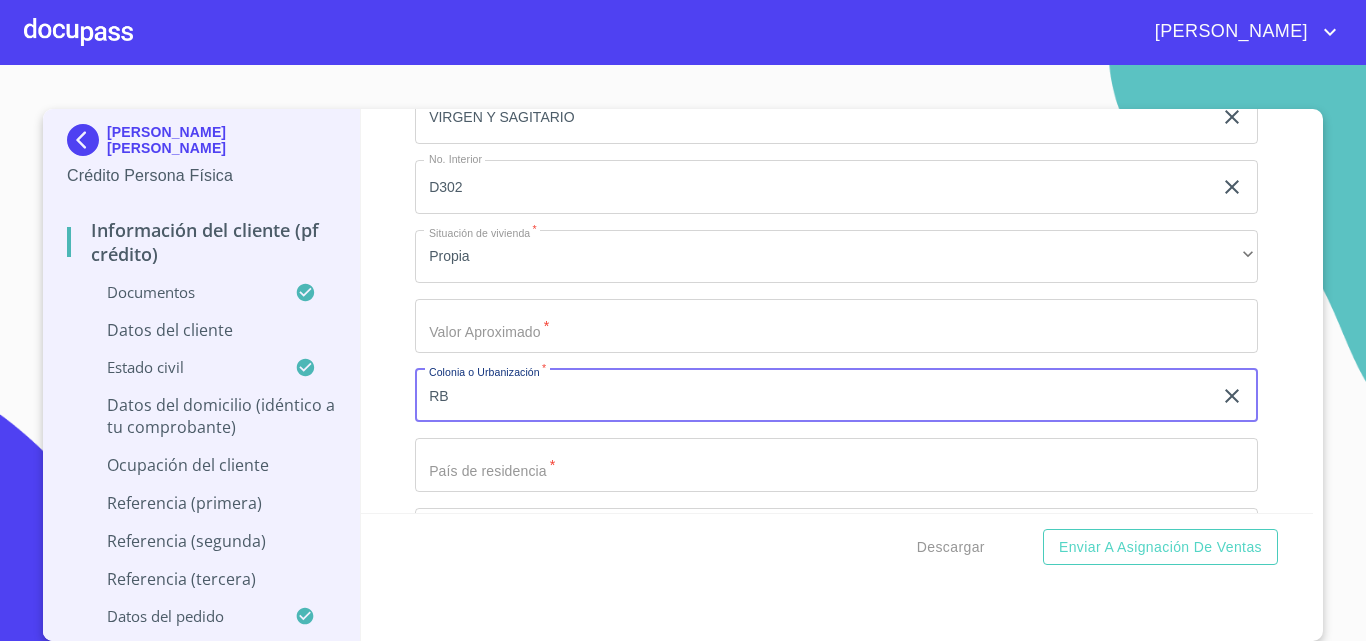 type on "R" 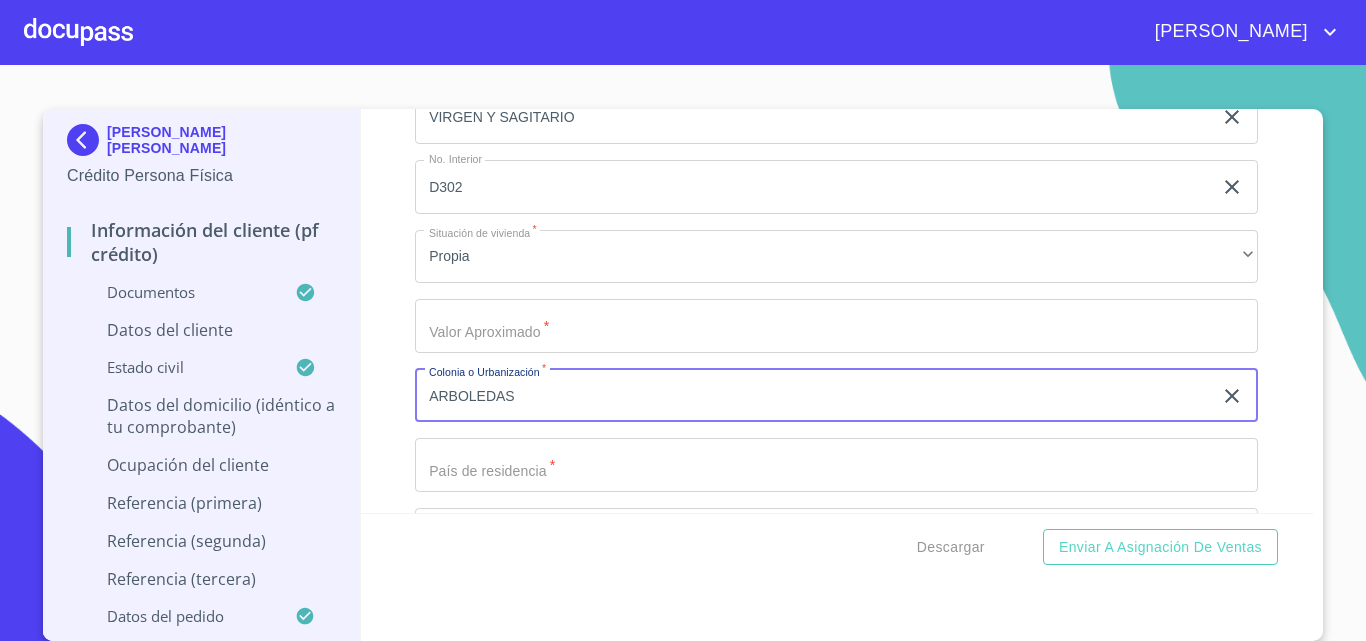 type on "ARBOLEDAS" 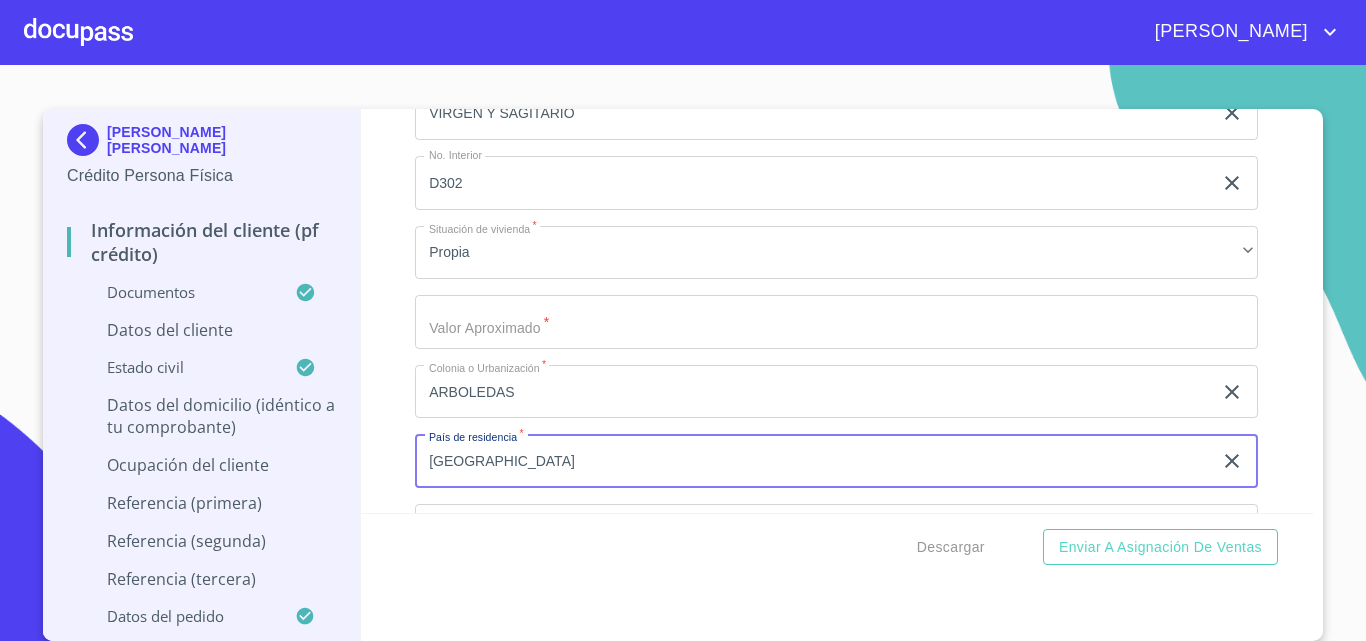 type on "[GEOGRAPHIC_DATA]" 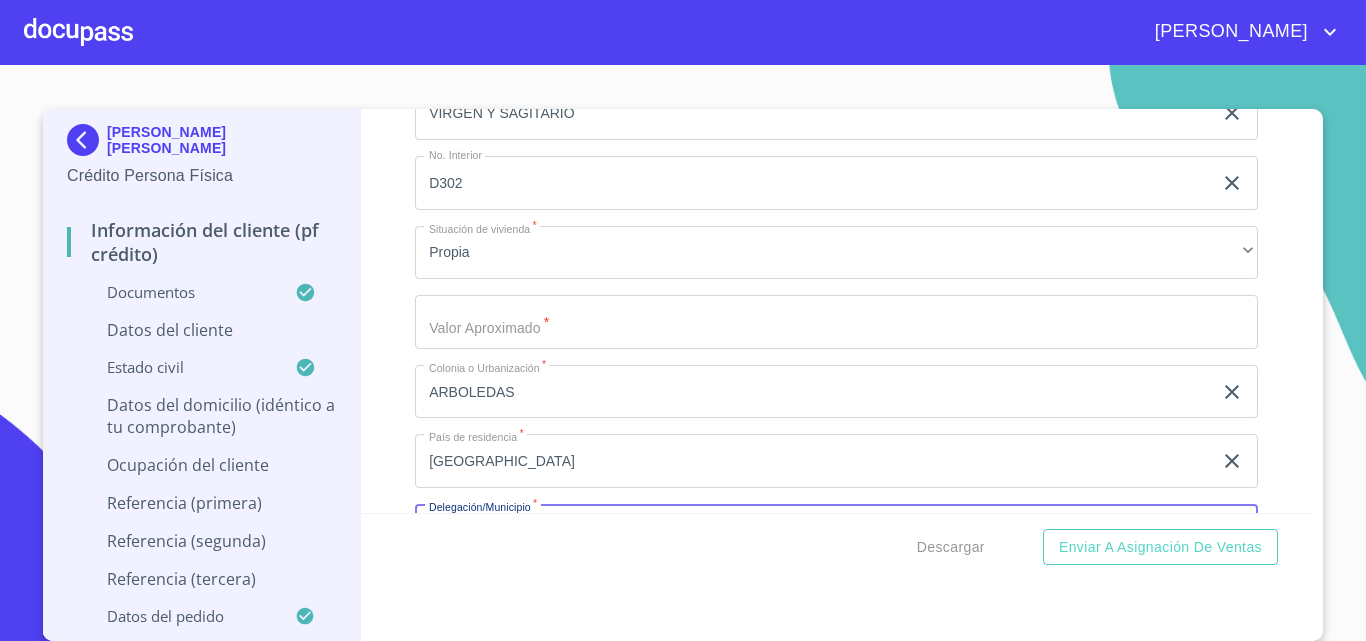 scroll, scrollTop: 8376, scrollLeft: 0, axis: vertical 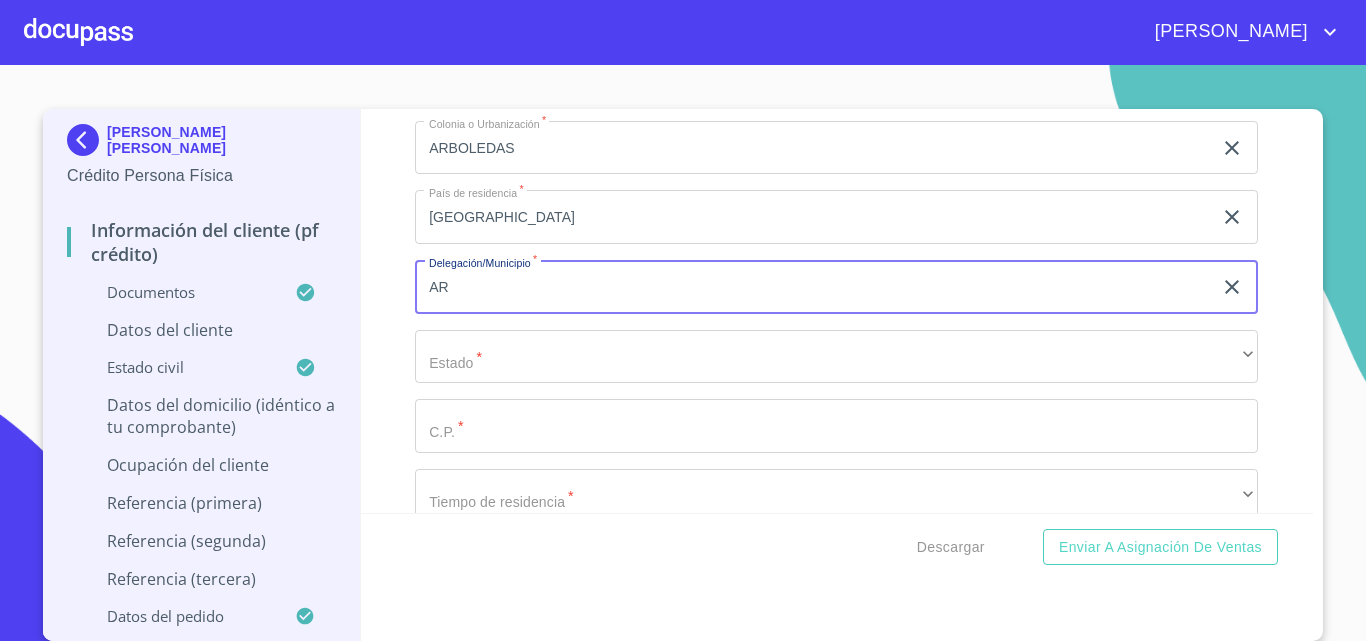 type on "A" 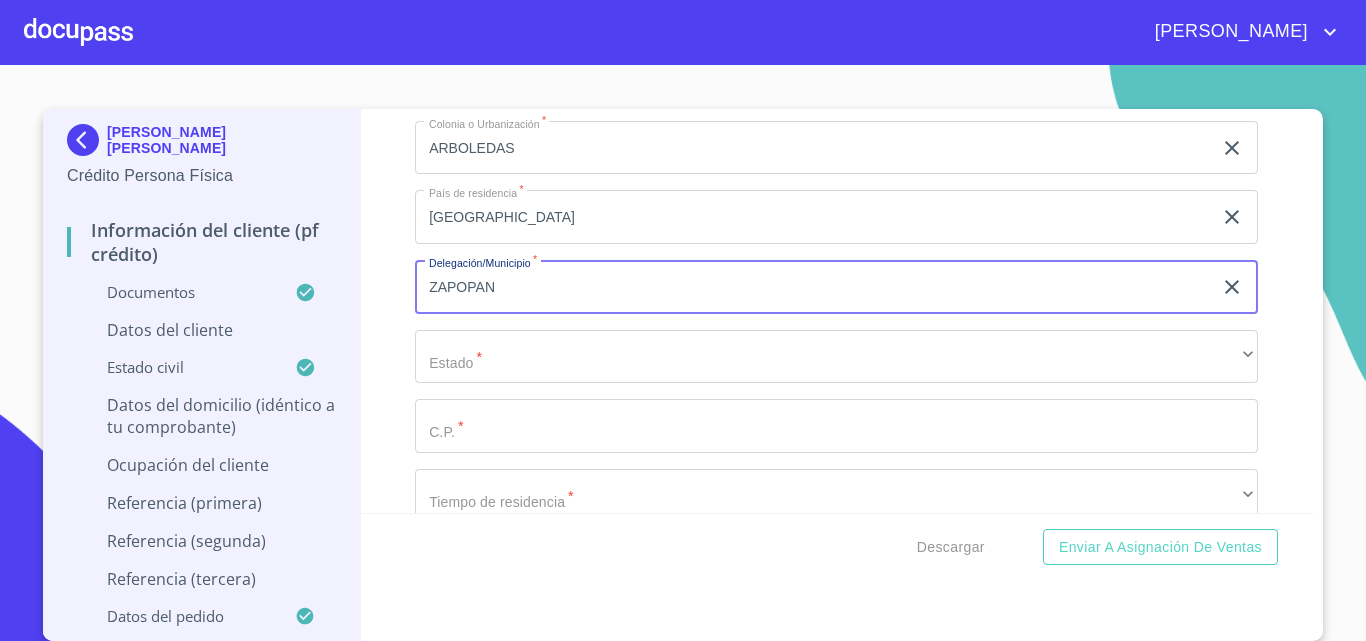 type on "ZAPOPAN" 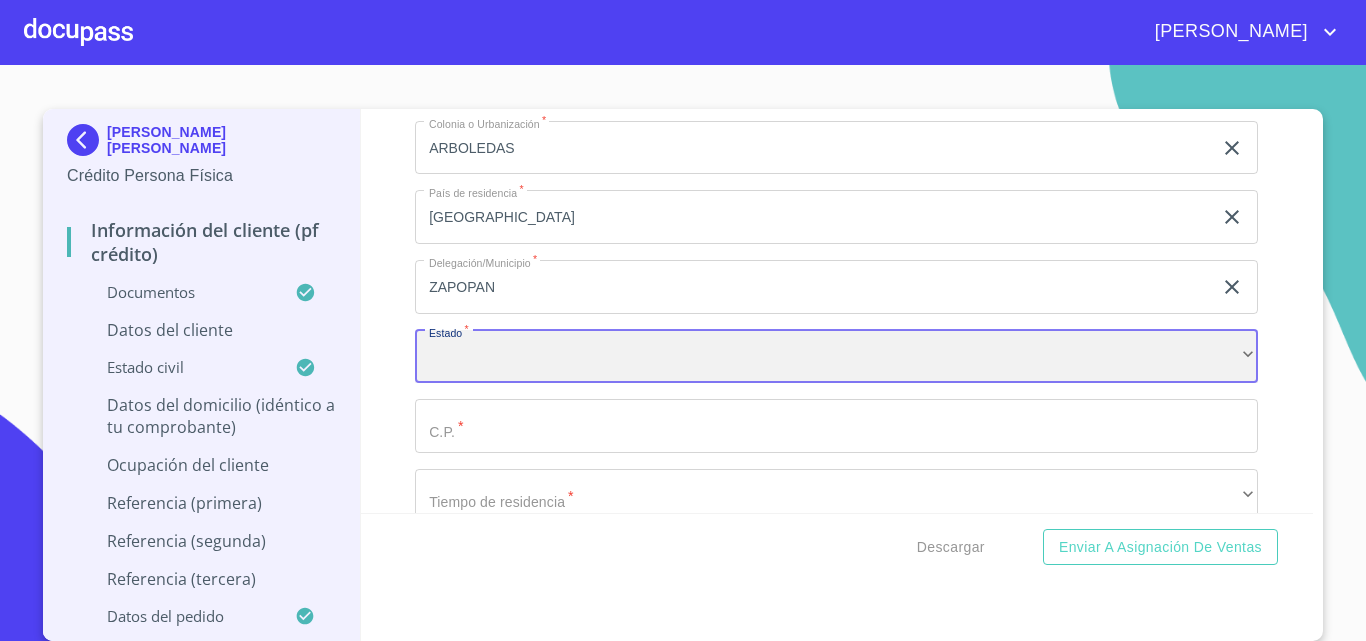 click on "​" at bounding box center [836, 357] 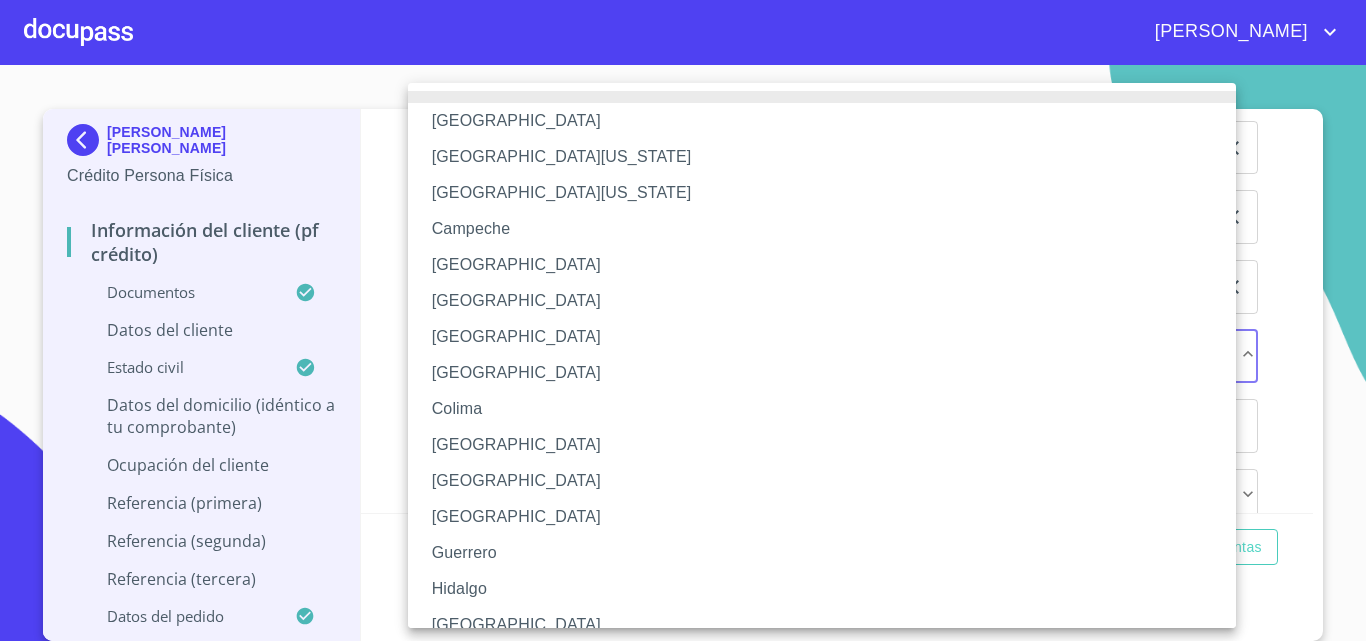 click on "[GEOGRAPHIC_DATA]" at bounding box center [829, 625] 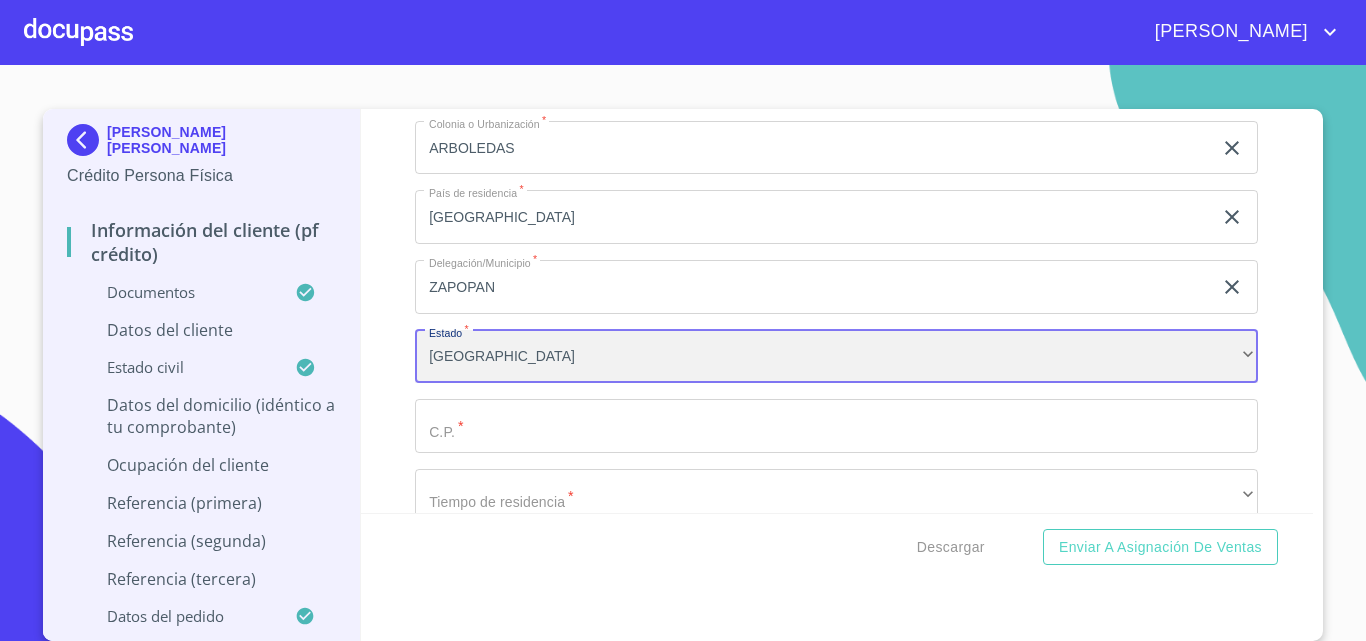 scroll, scrollTop: 8476, scrollLeft: 0, axis: vertical 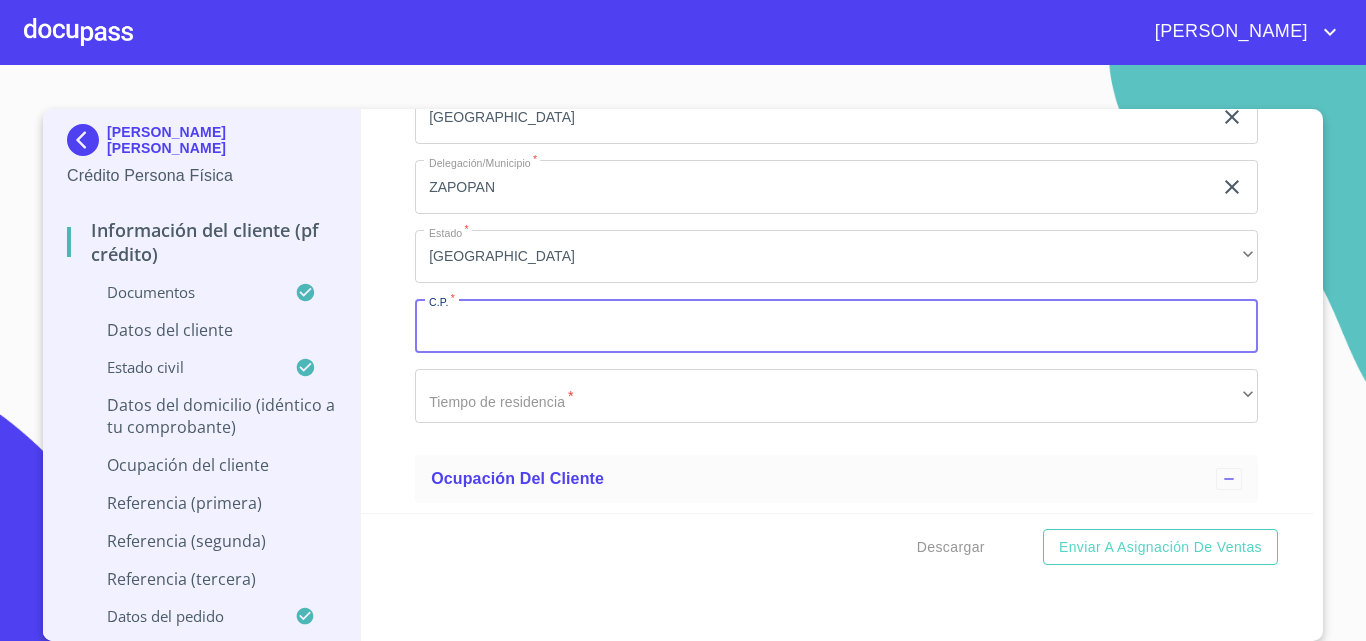 click on "Documento de identificación.   *" at bounding box center (836, 326) 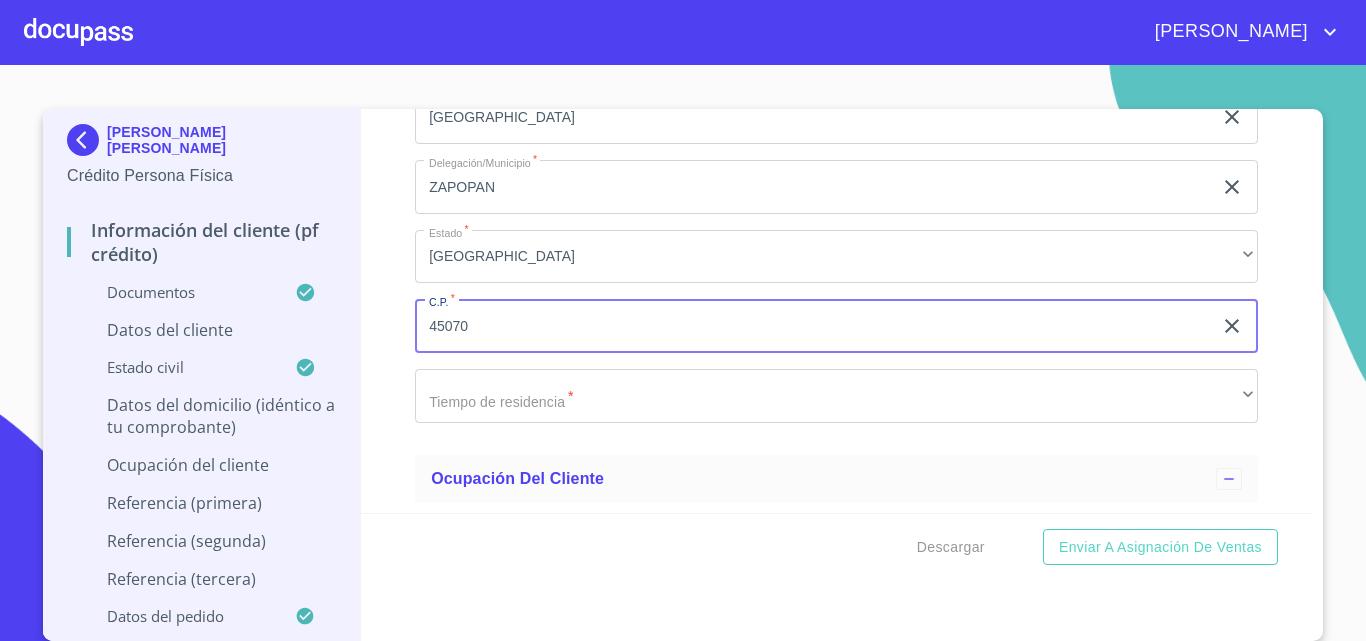 type on "45070" 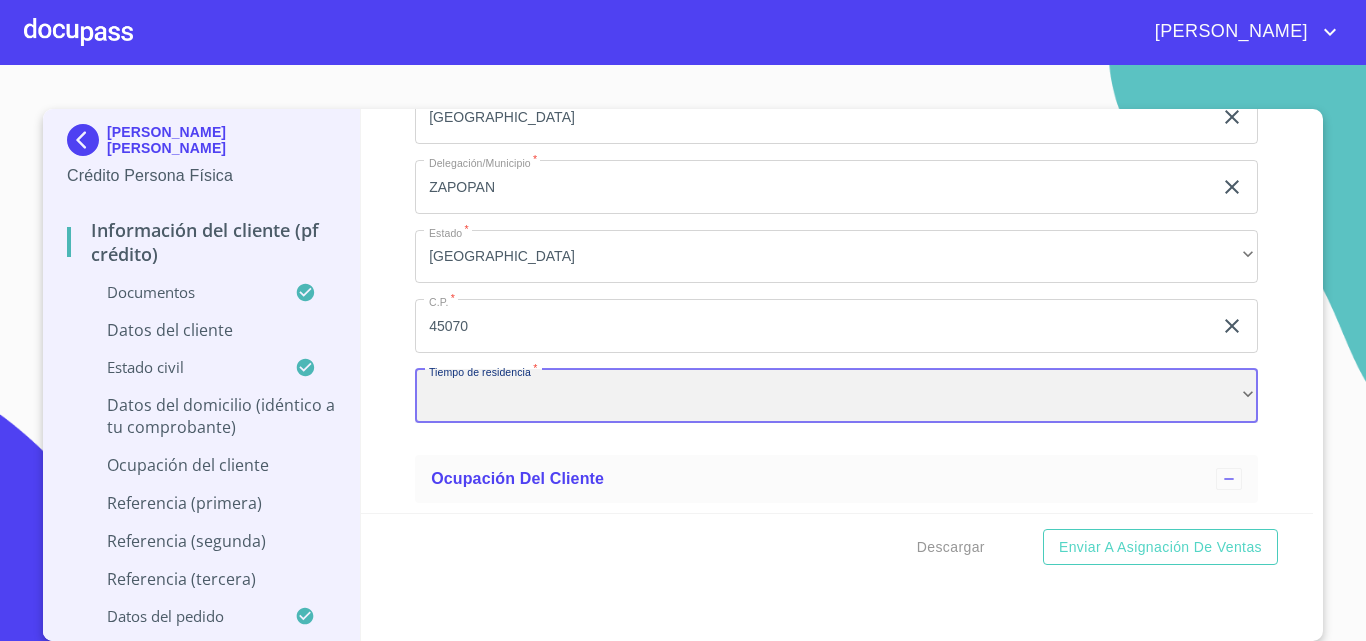 click on "​" at bounding box center [836, 396] 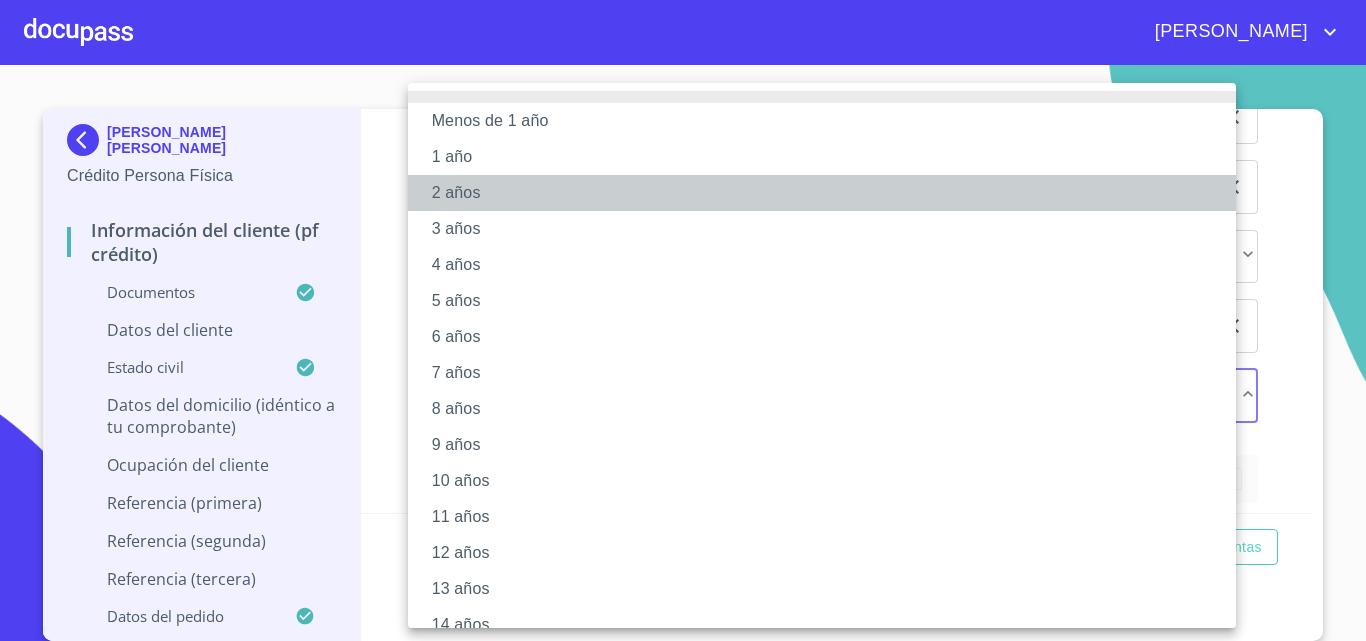 click on "2 años" at bounding box center (829, 193) 